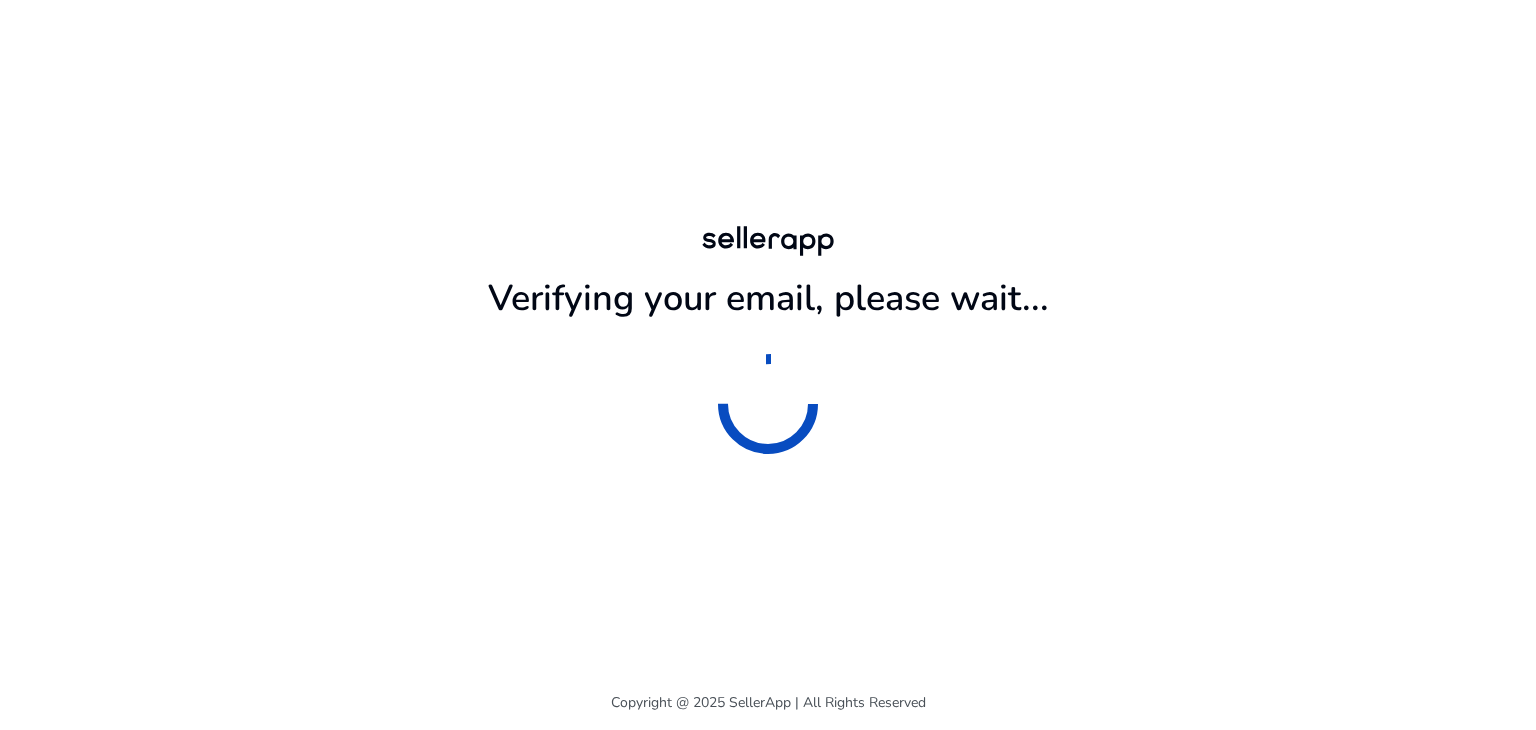 scroll, scrollTop: 0, scrollLeft: 0, axis: both 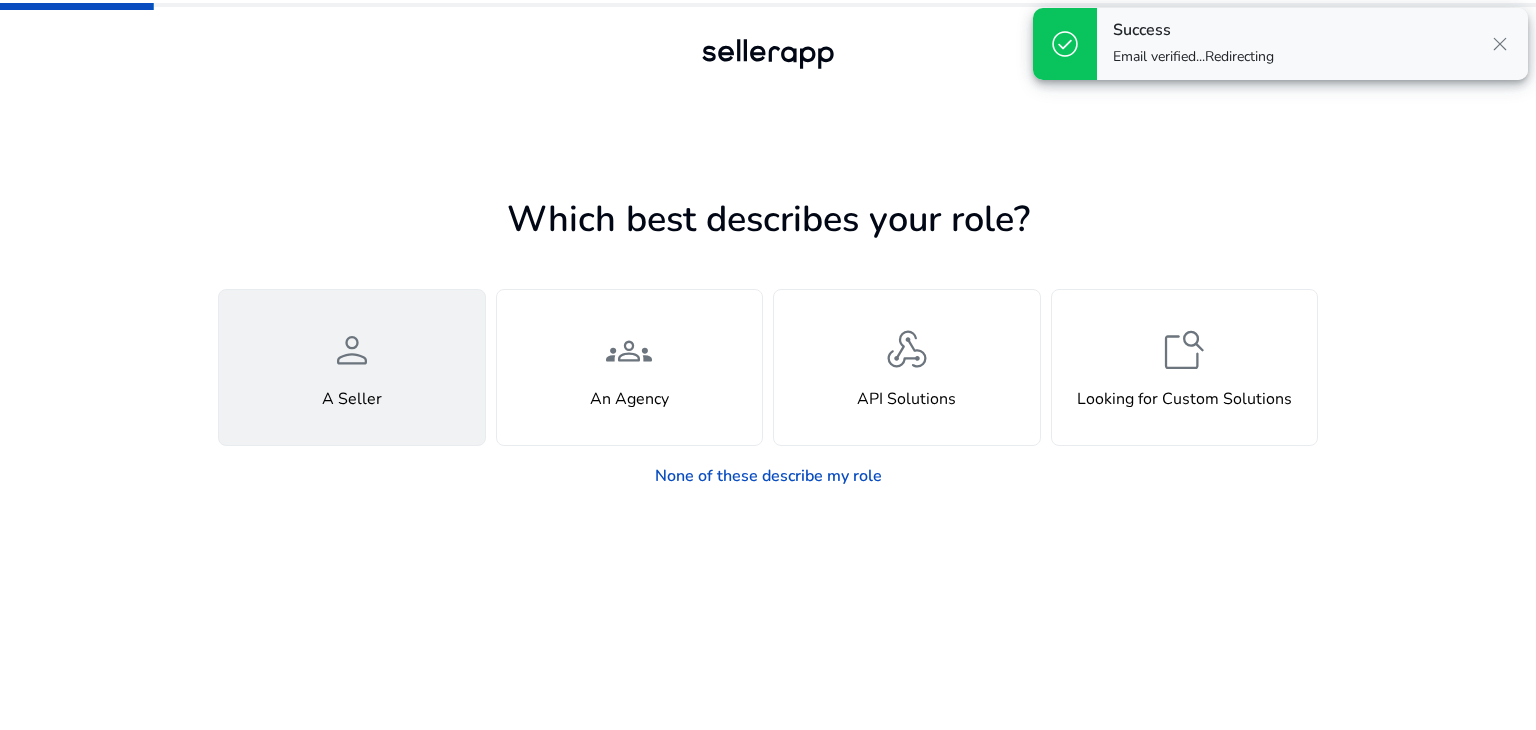 click on "person  A Seller" 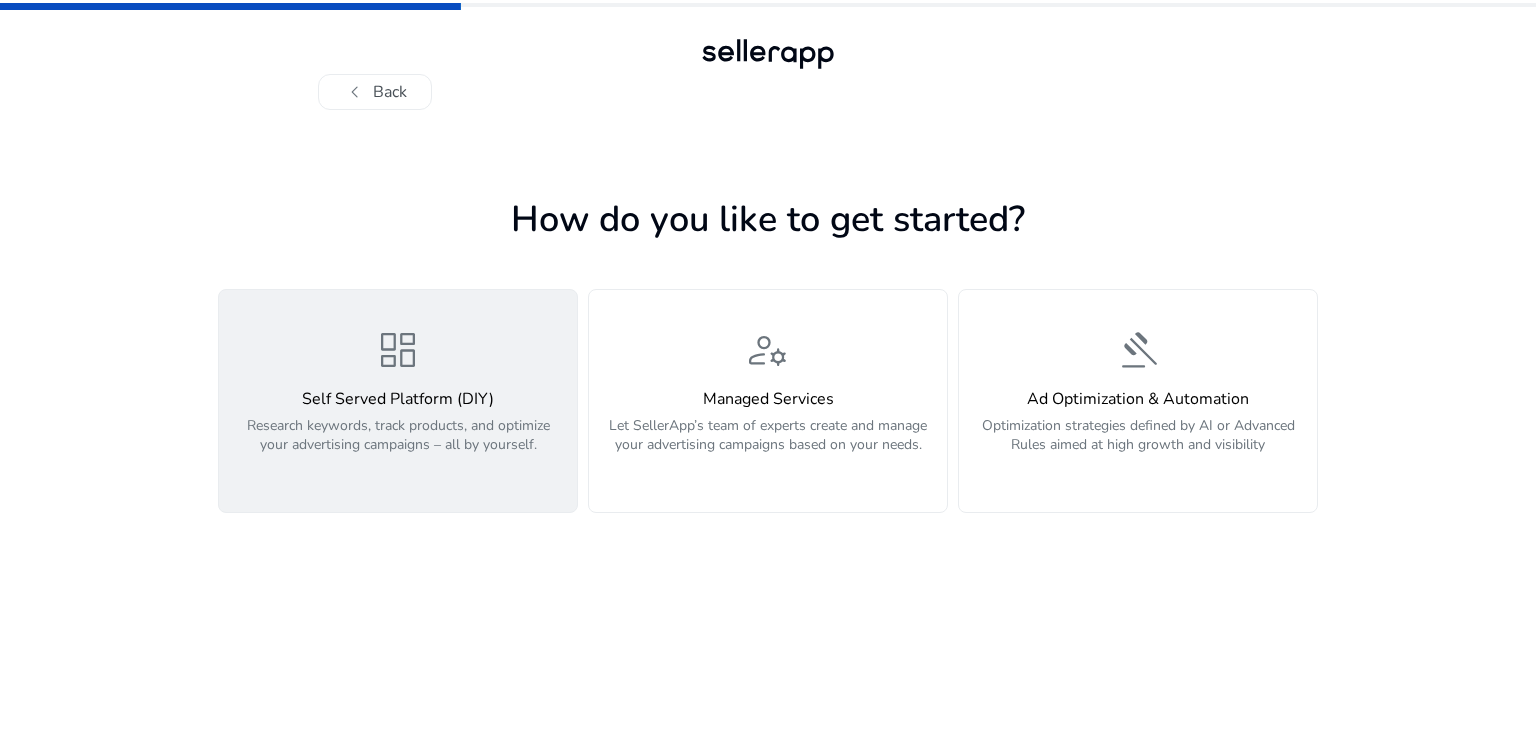 click on "dashboard" 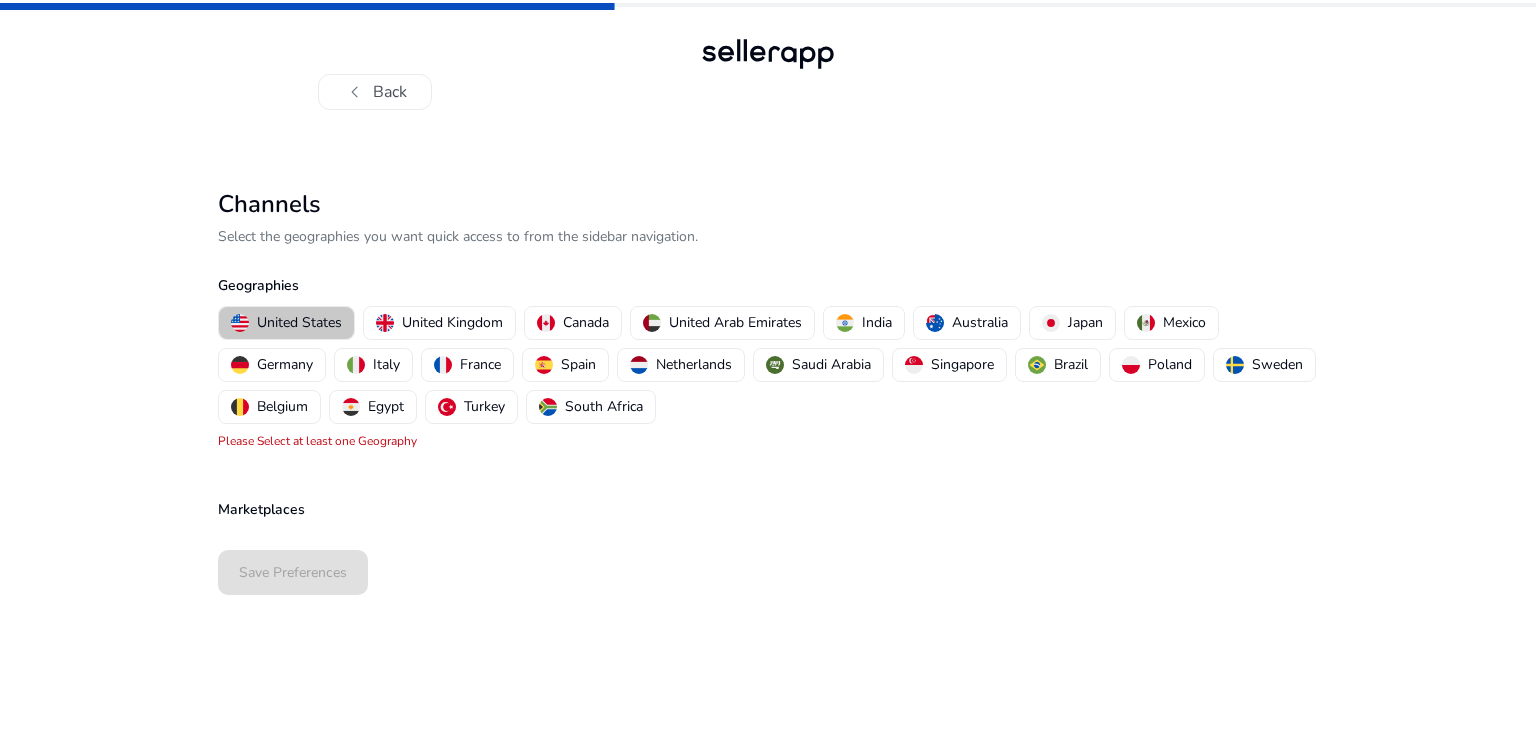 click on "United States" at bounding box center [299, 322] 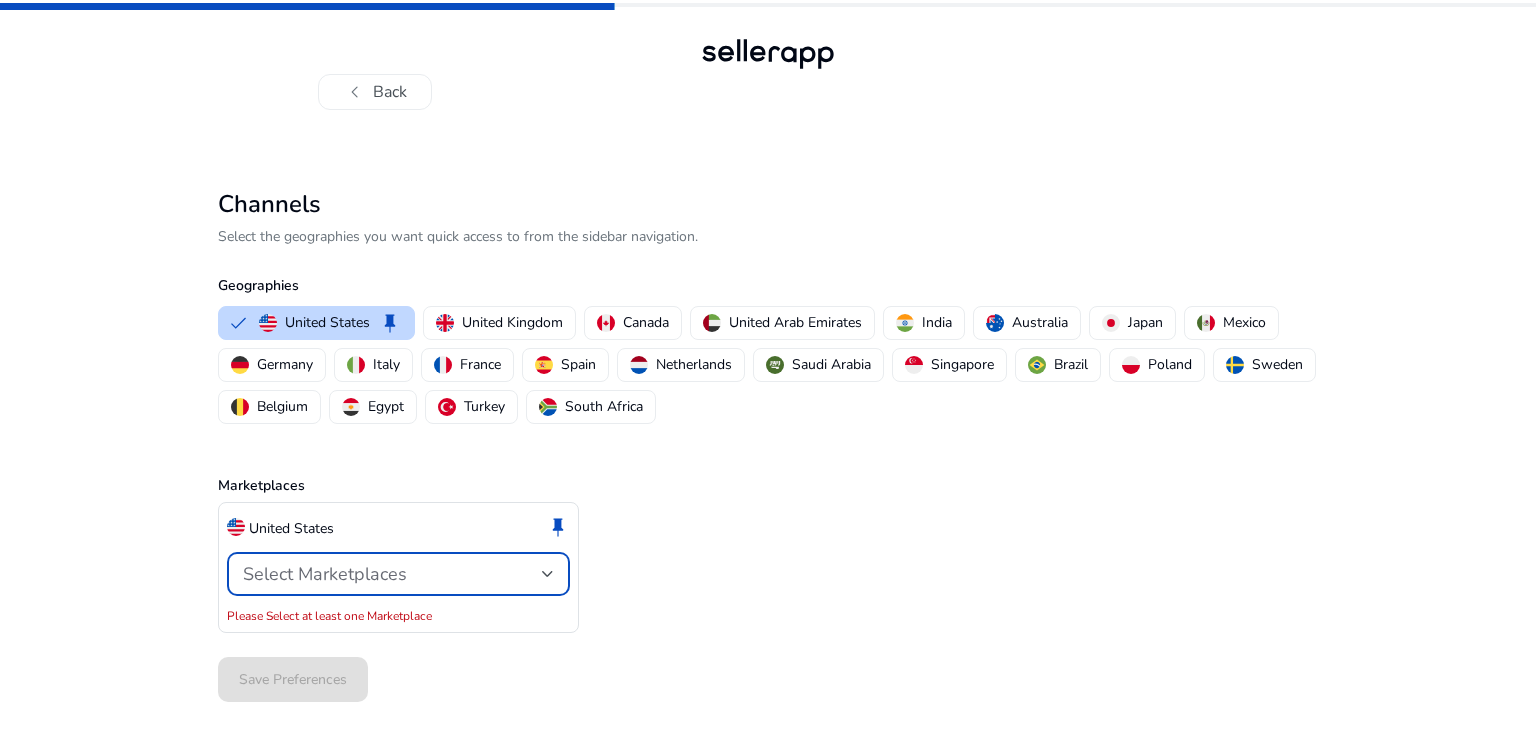 click on "Select Marketplaces" at bounding box center (392, 574) 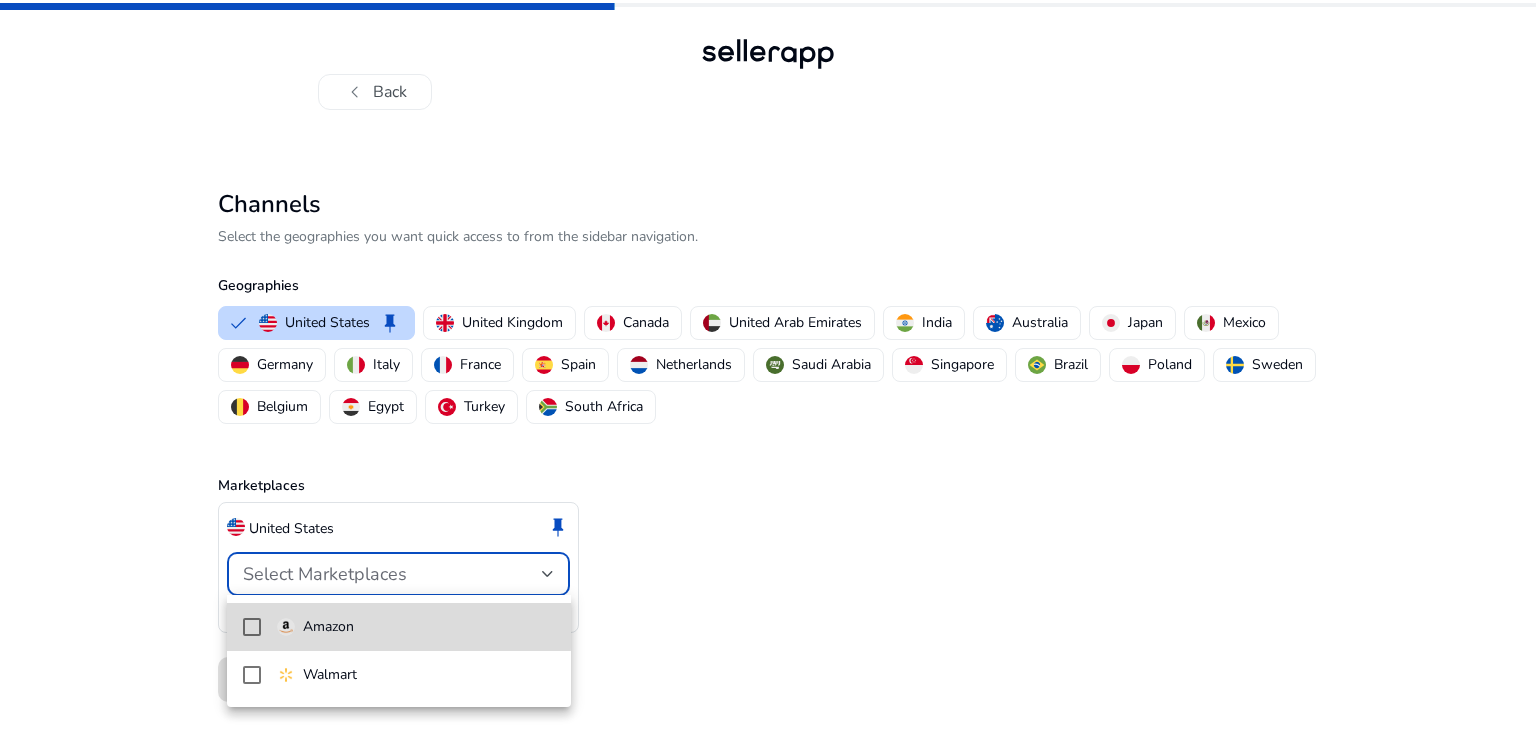 click at bounding box center [252, 627] 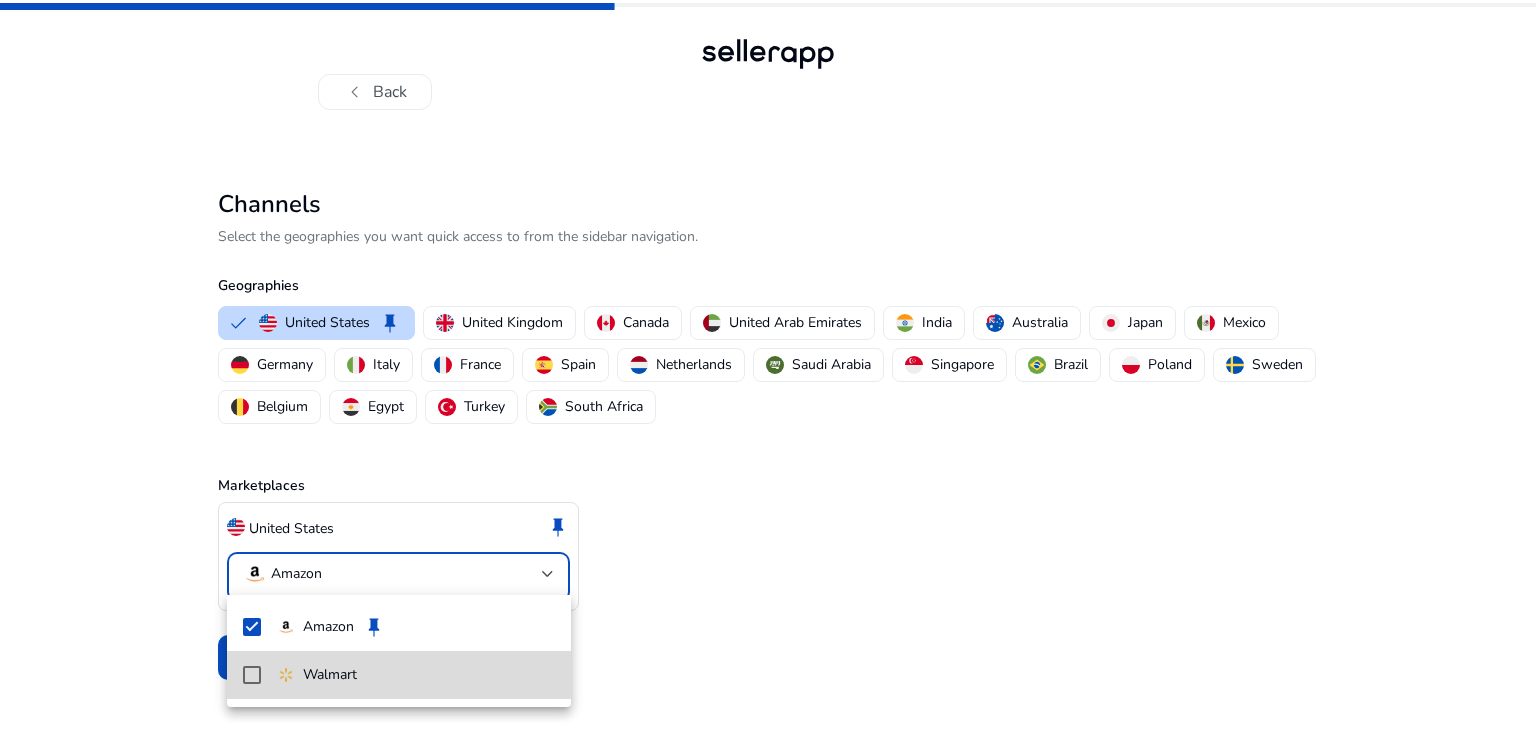 click at bounding box center [252, 675] 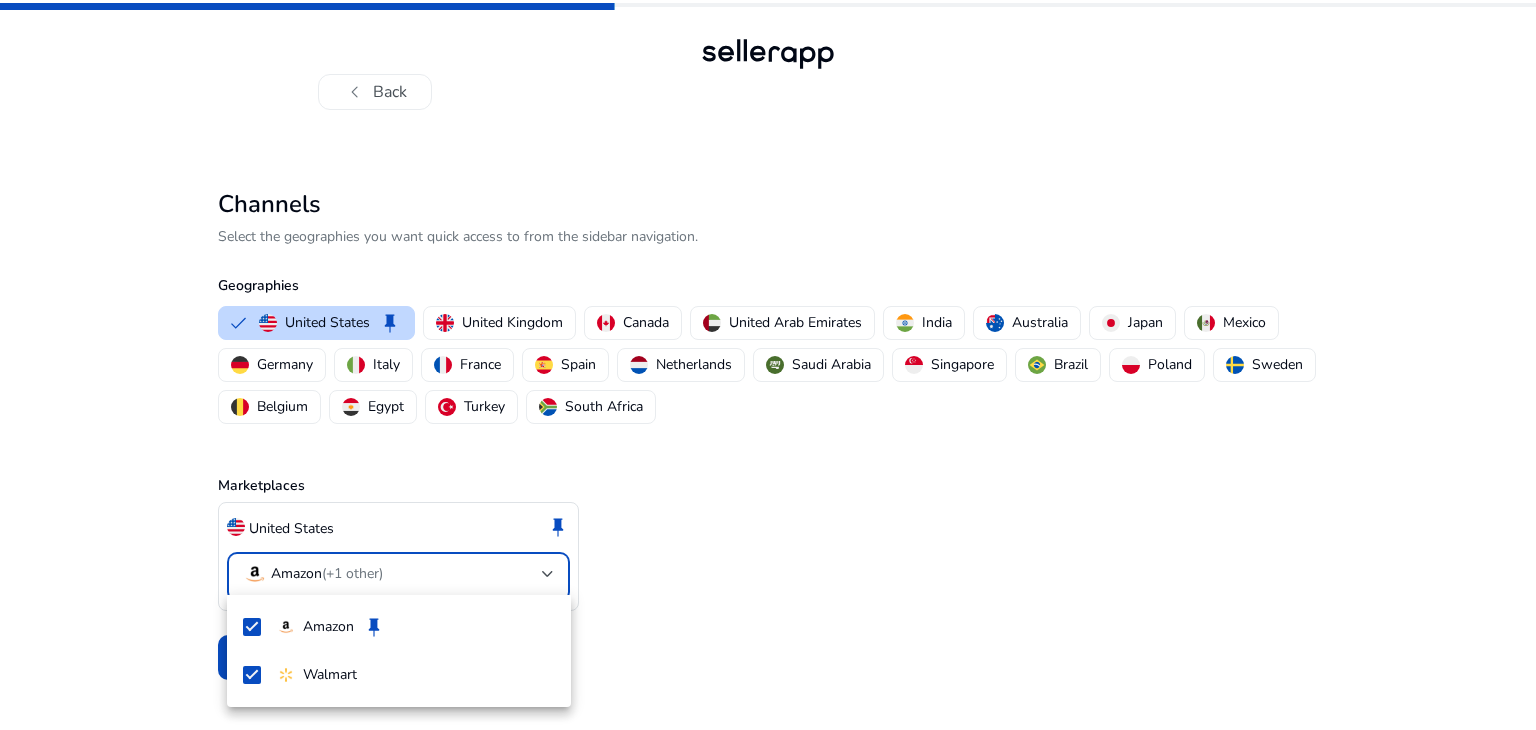 click at bounding box center [768, 365] 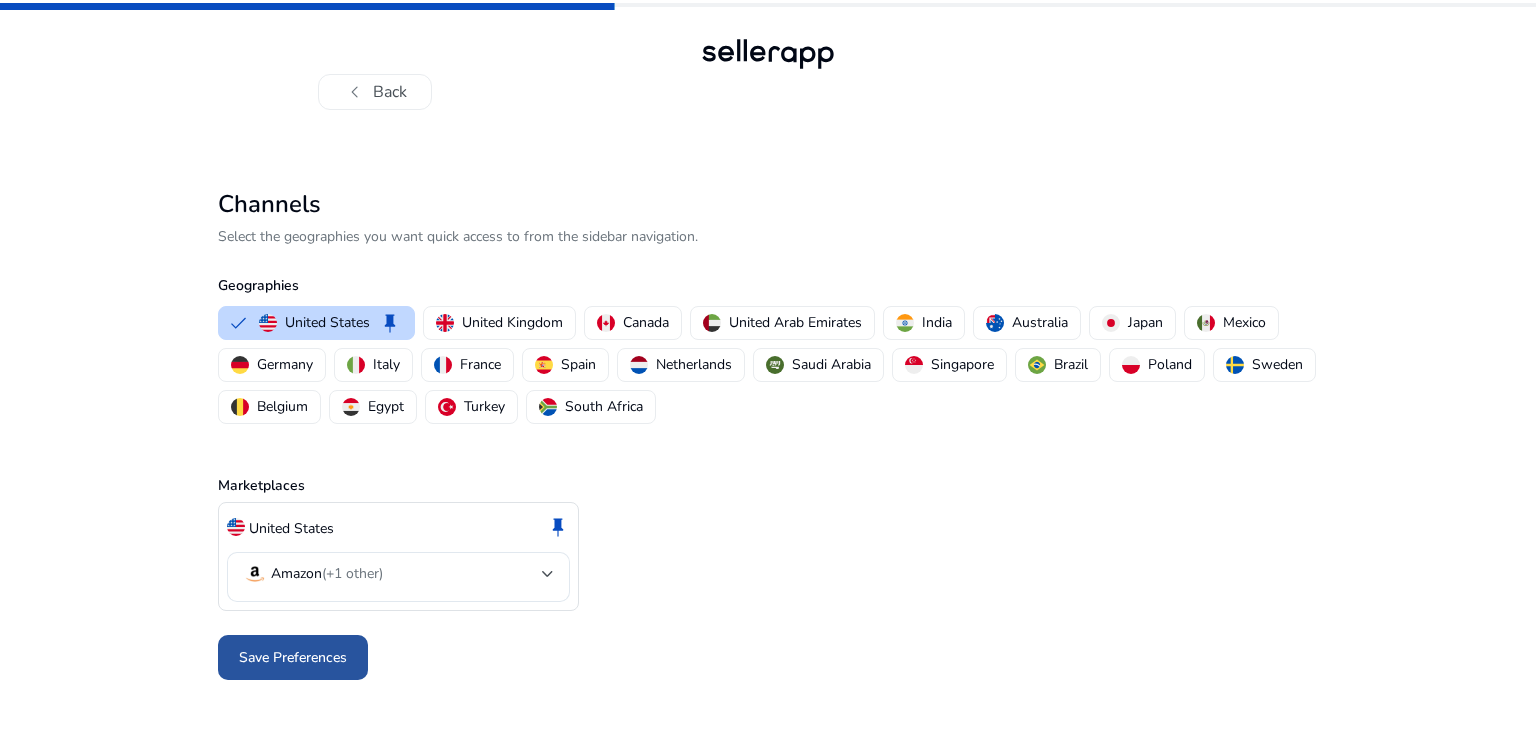 click on "Save Preferences" 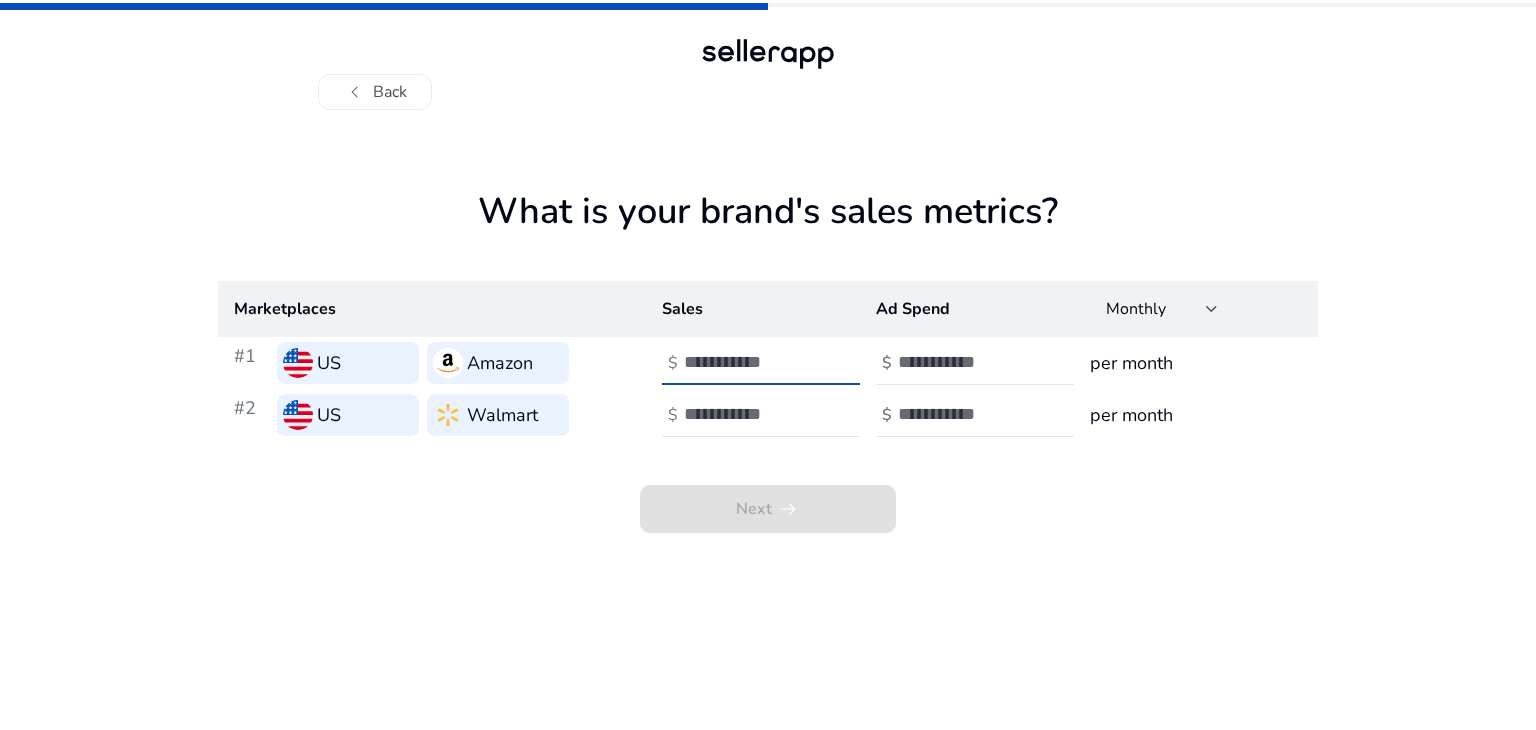 click at bounding box center (751, 362) 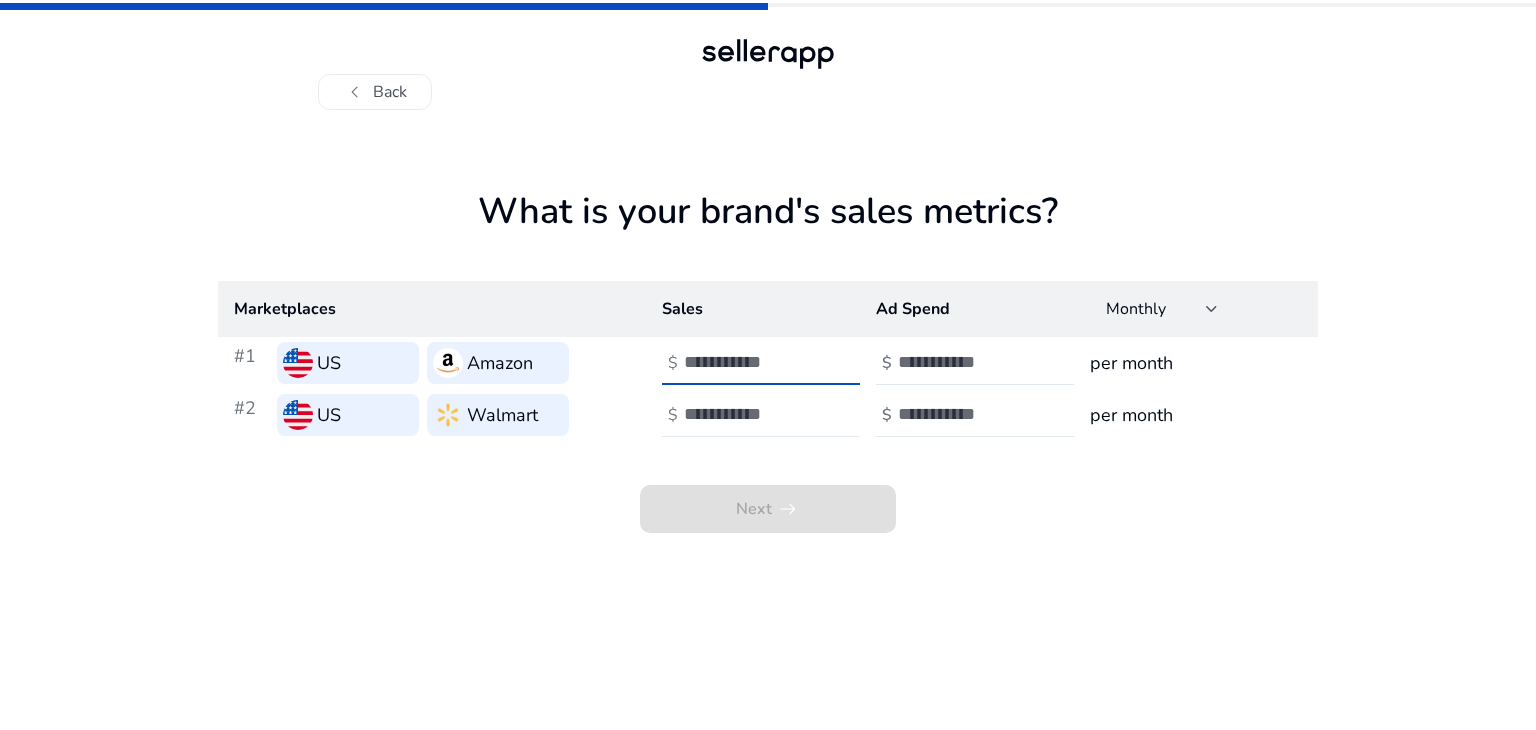 type on "*****" 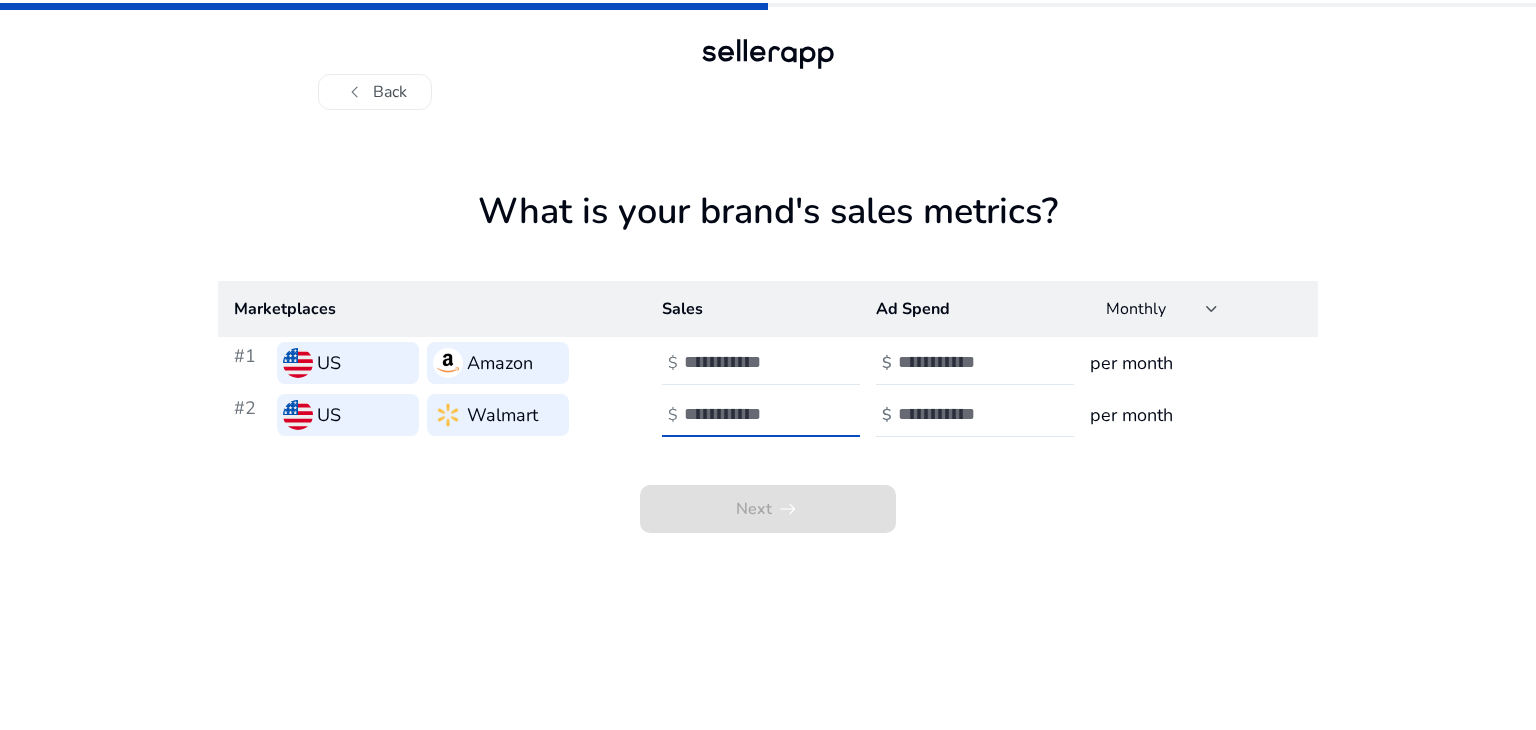 type on "*" 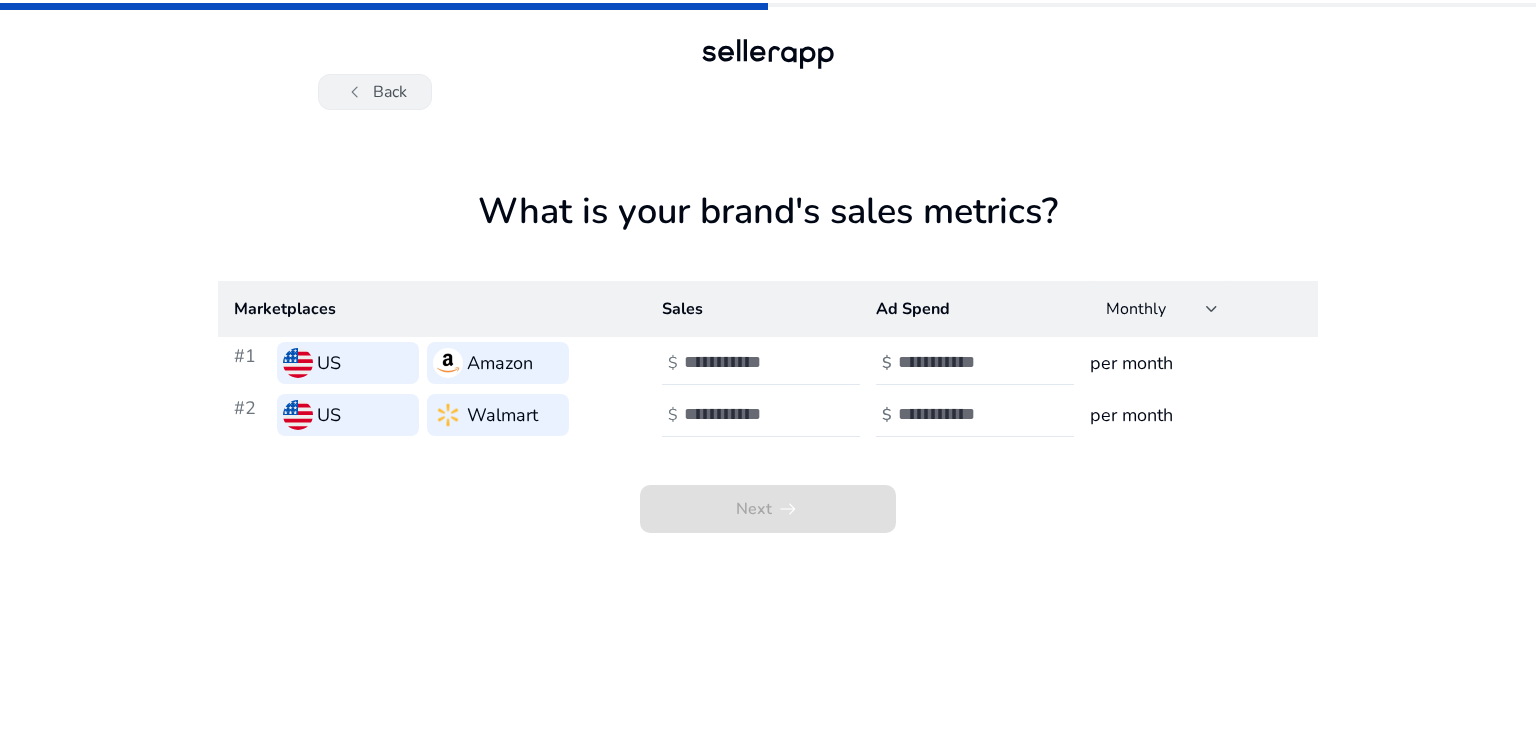 click on "chevron_left   Back" 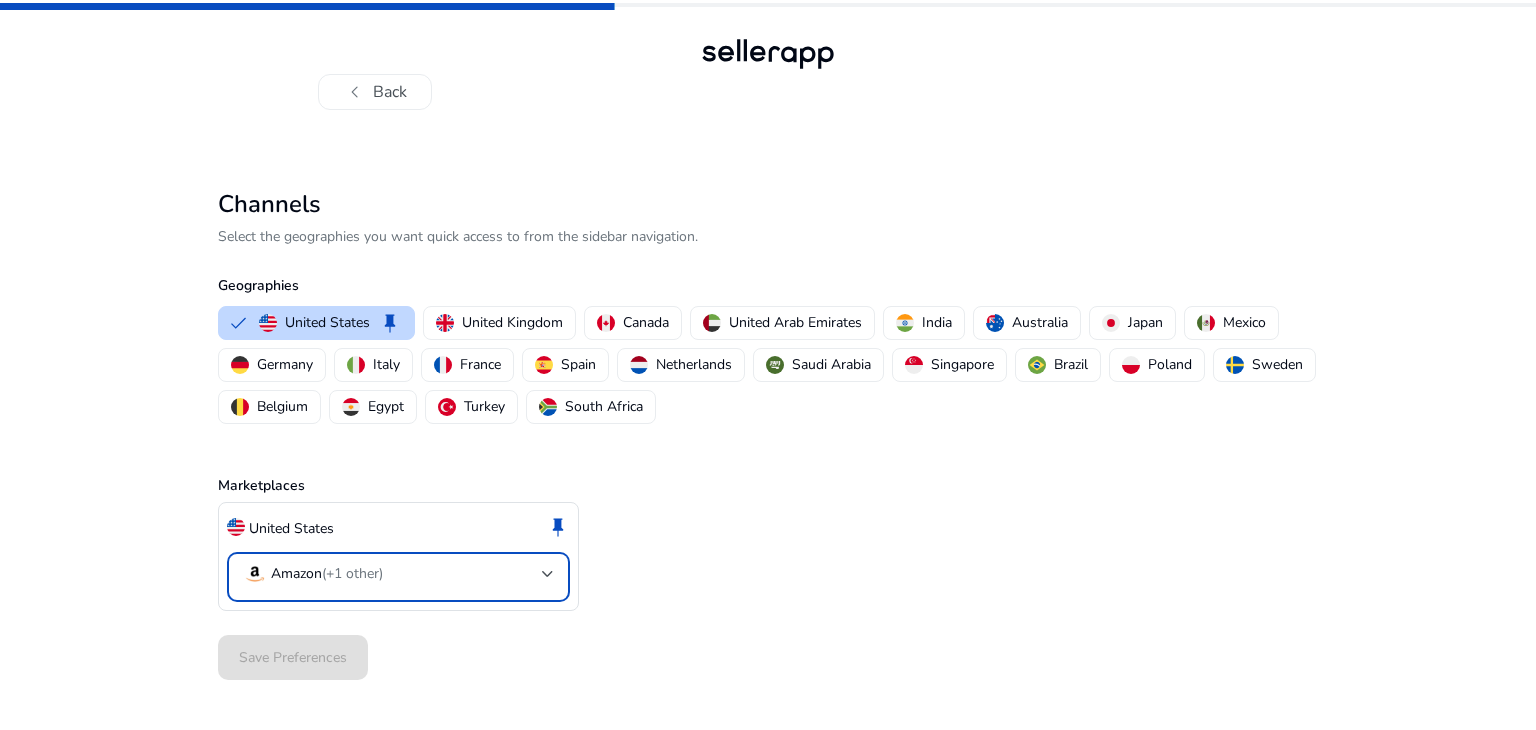 click on "Amazon   (+1 other)" at bounding box center (392, 574) 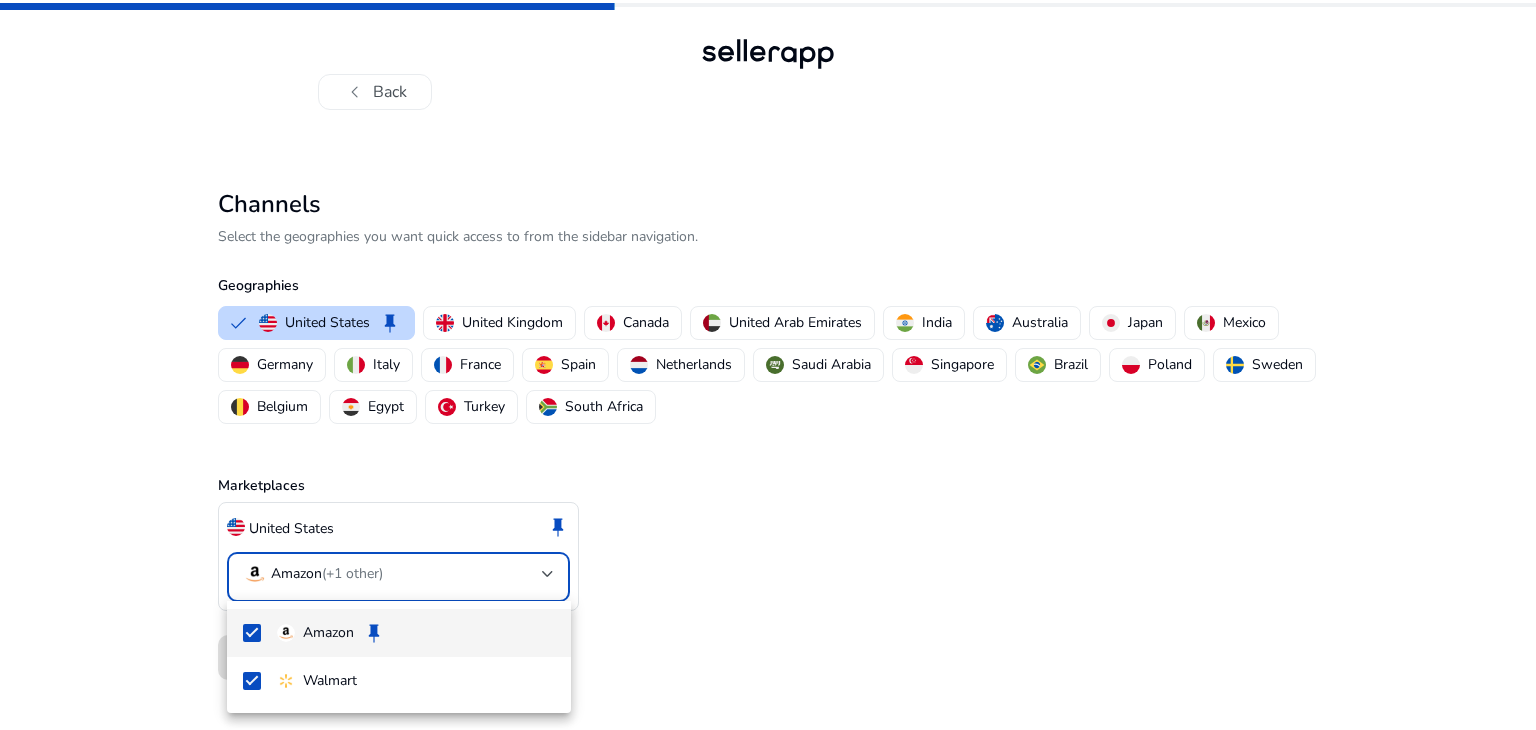 click at bounding box center [768, 365] 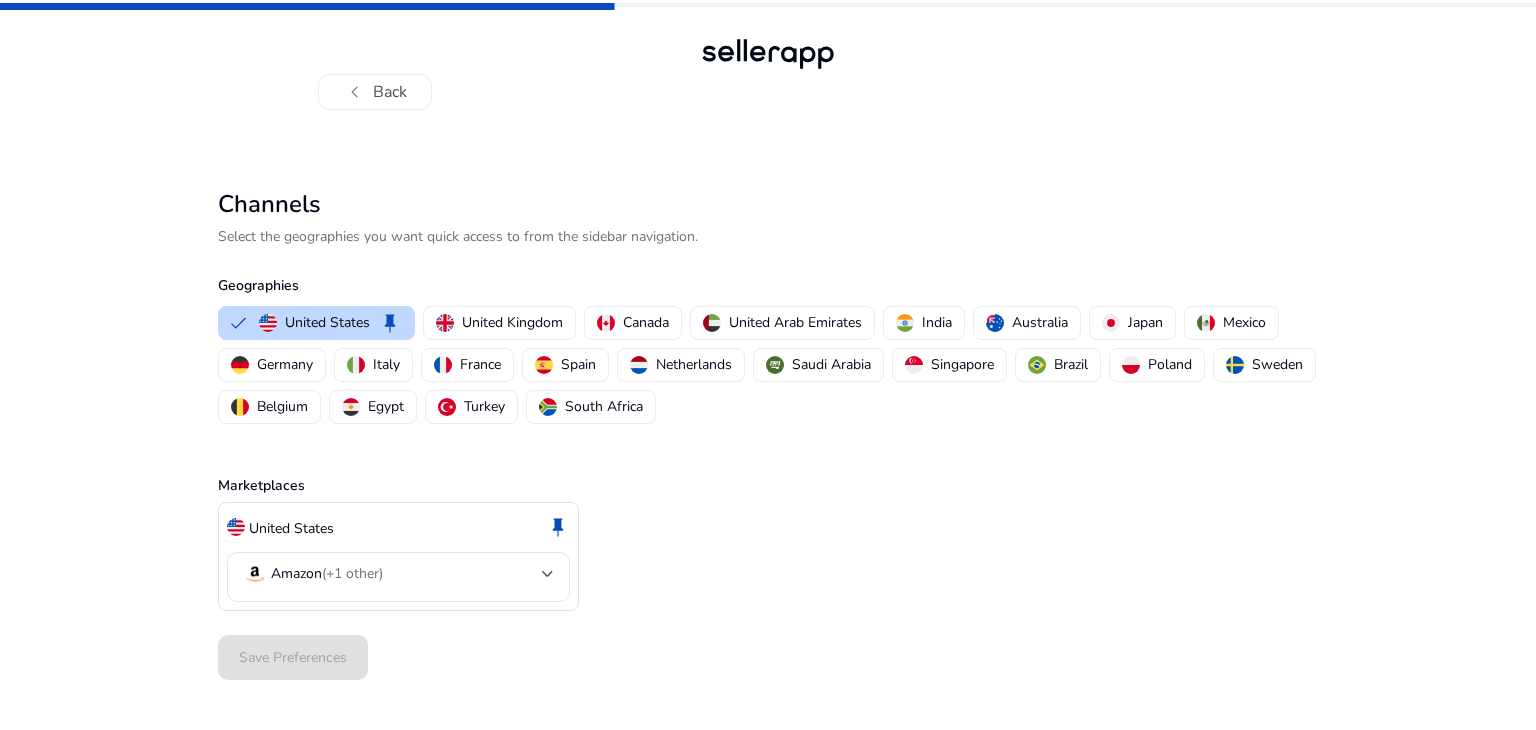 click on "Save Preferences" 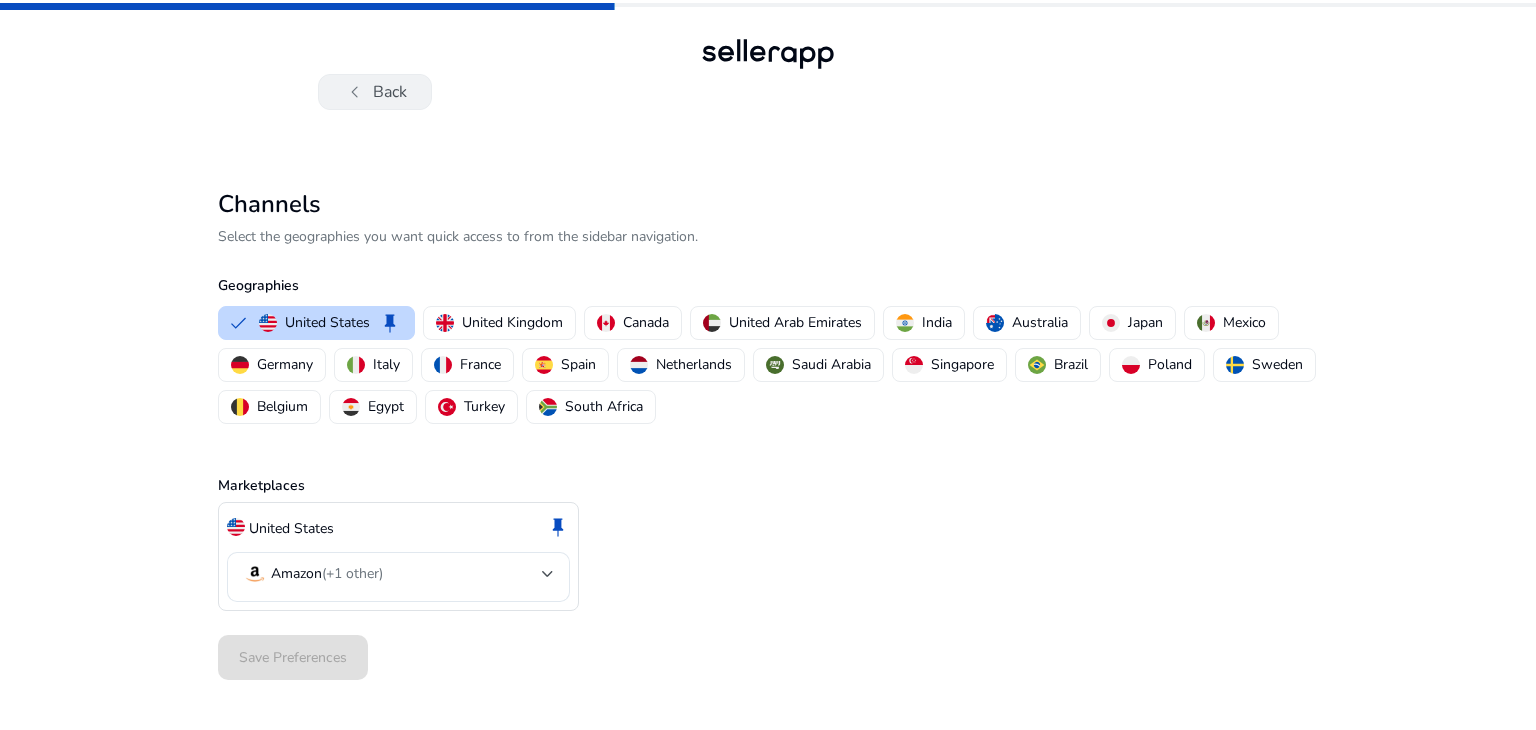 click on "chevron_left   Back" 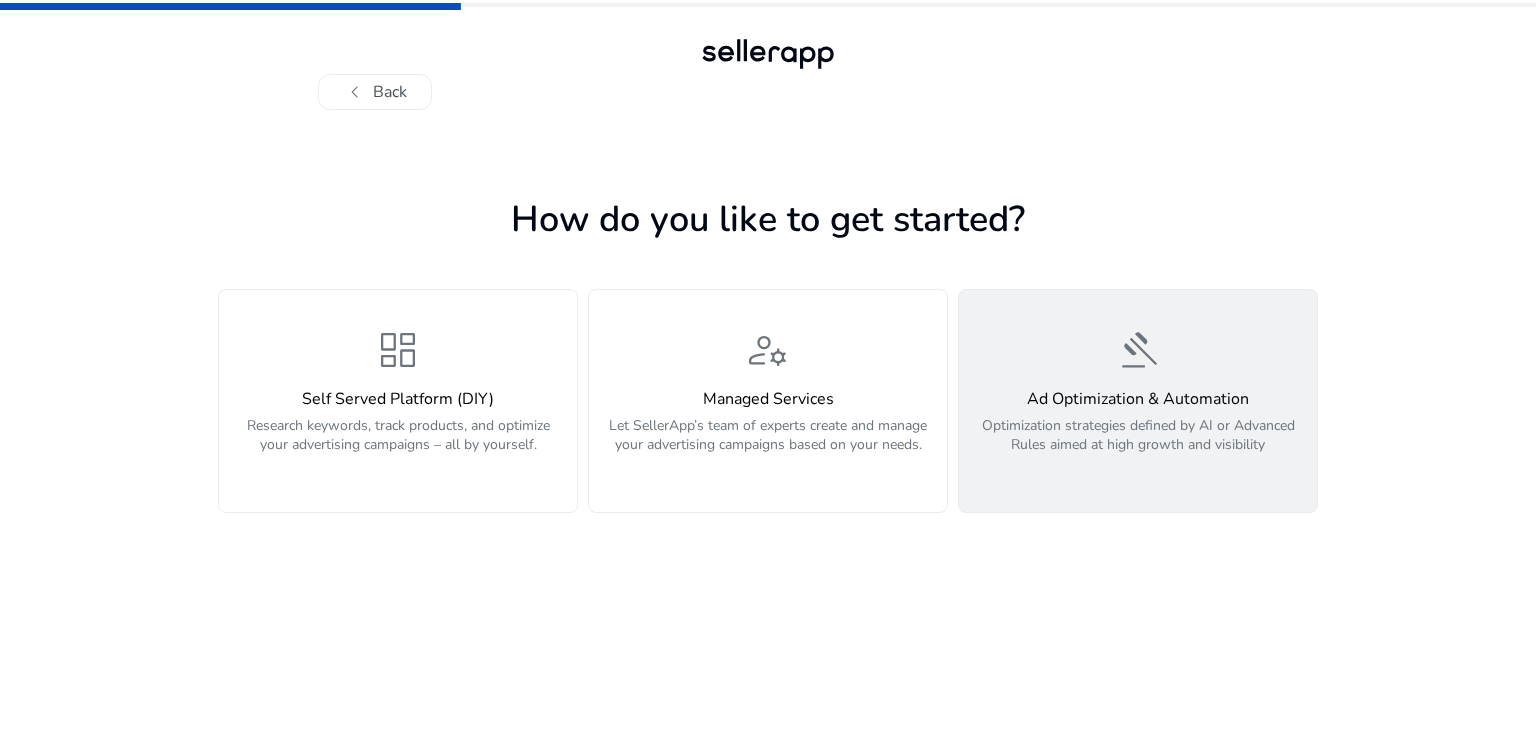 click on "gavel" 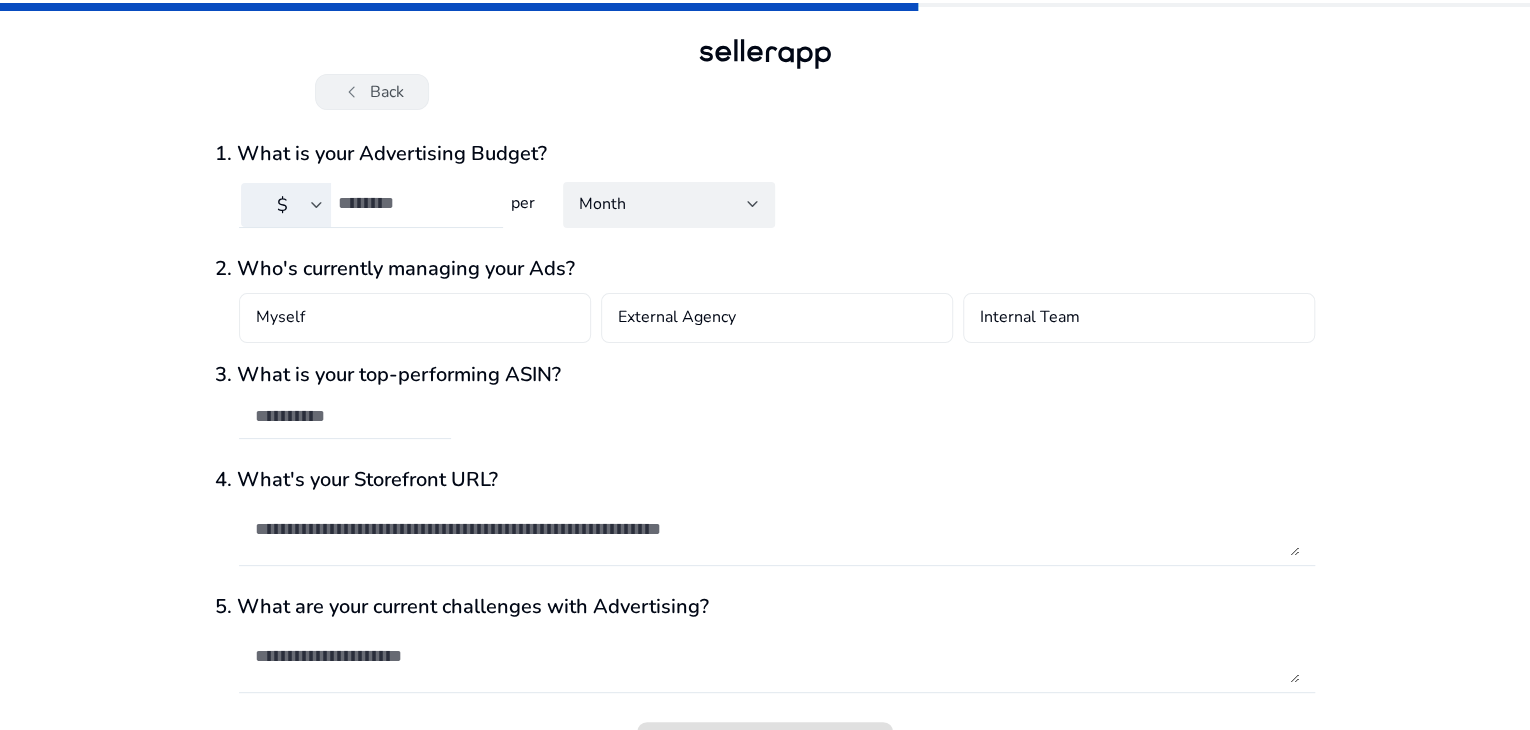 click on "chevron_left   Back" 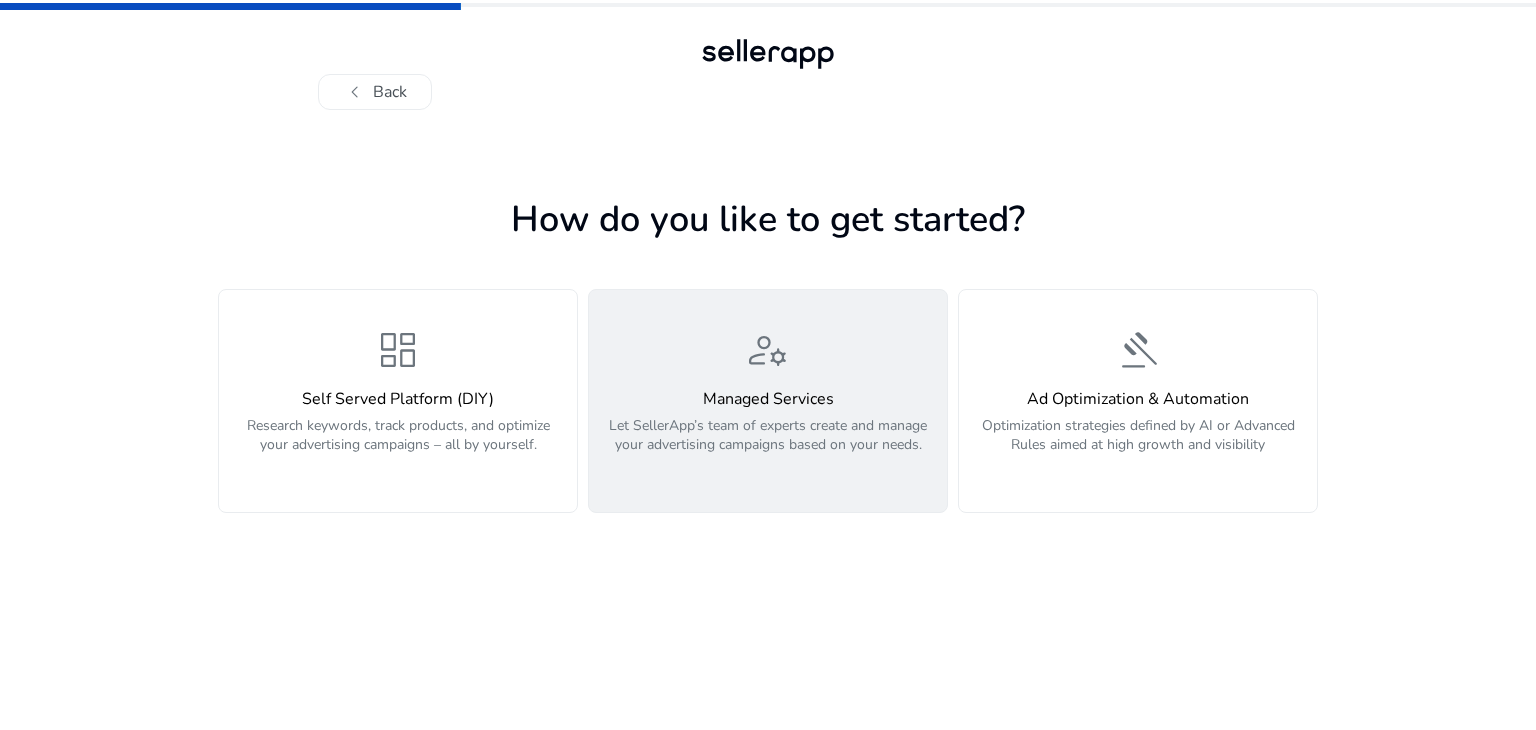 click on "manage_accounts  Managed Services  Let SellerApp’s team of experts create and manage your advertising campaigns based on your needs." 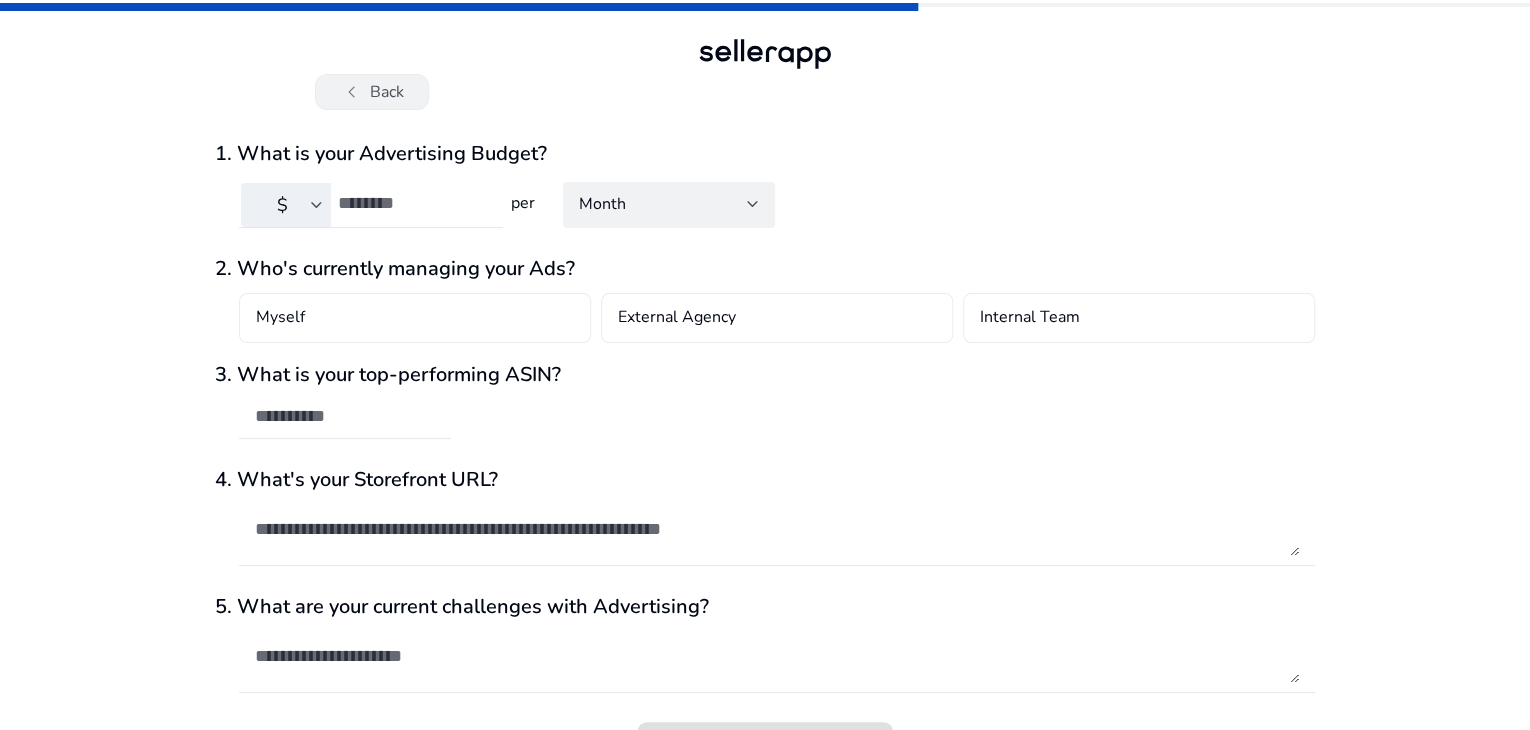 click on "chevron_left   Back" 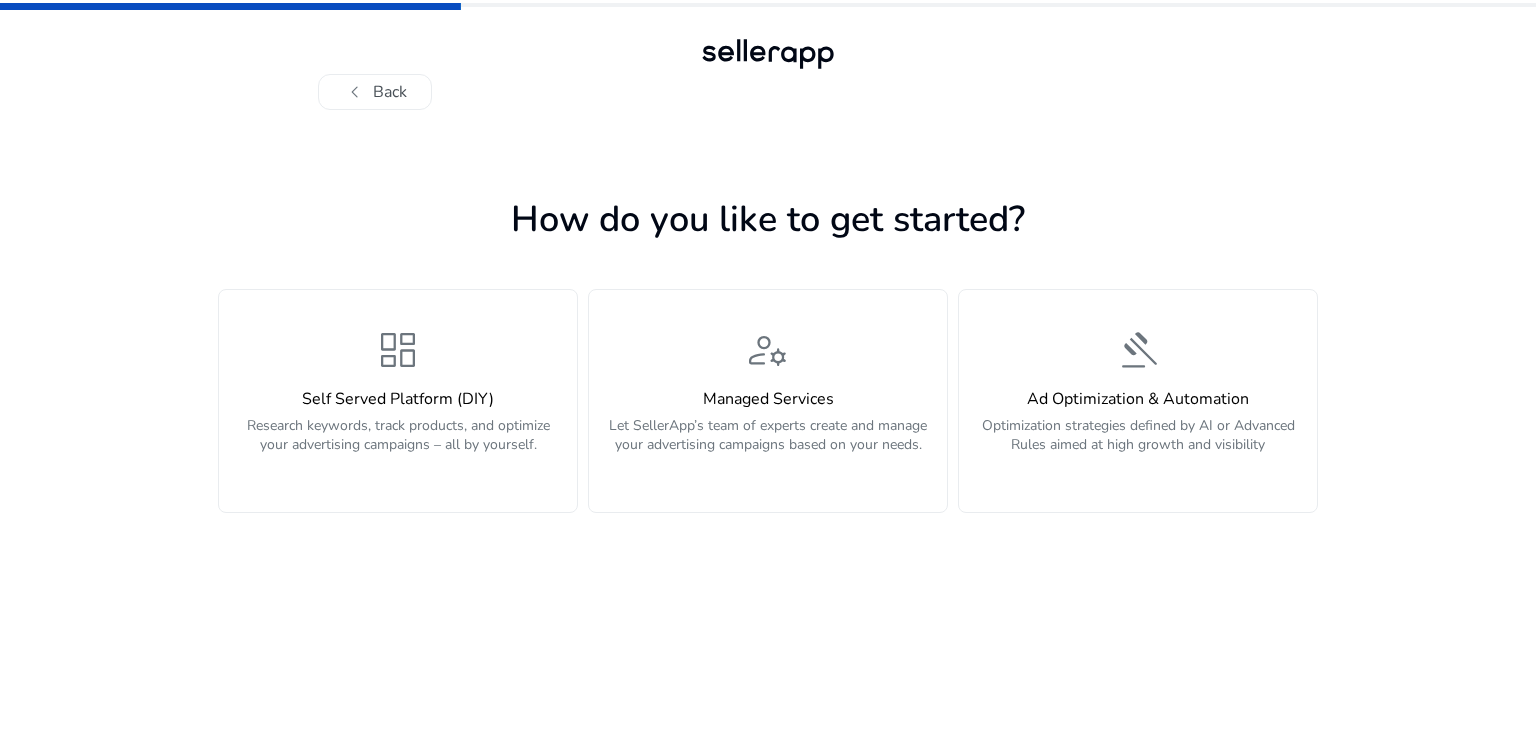 click on "chevron_left" 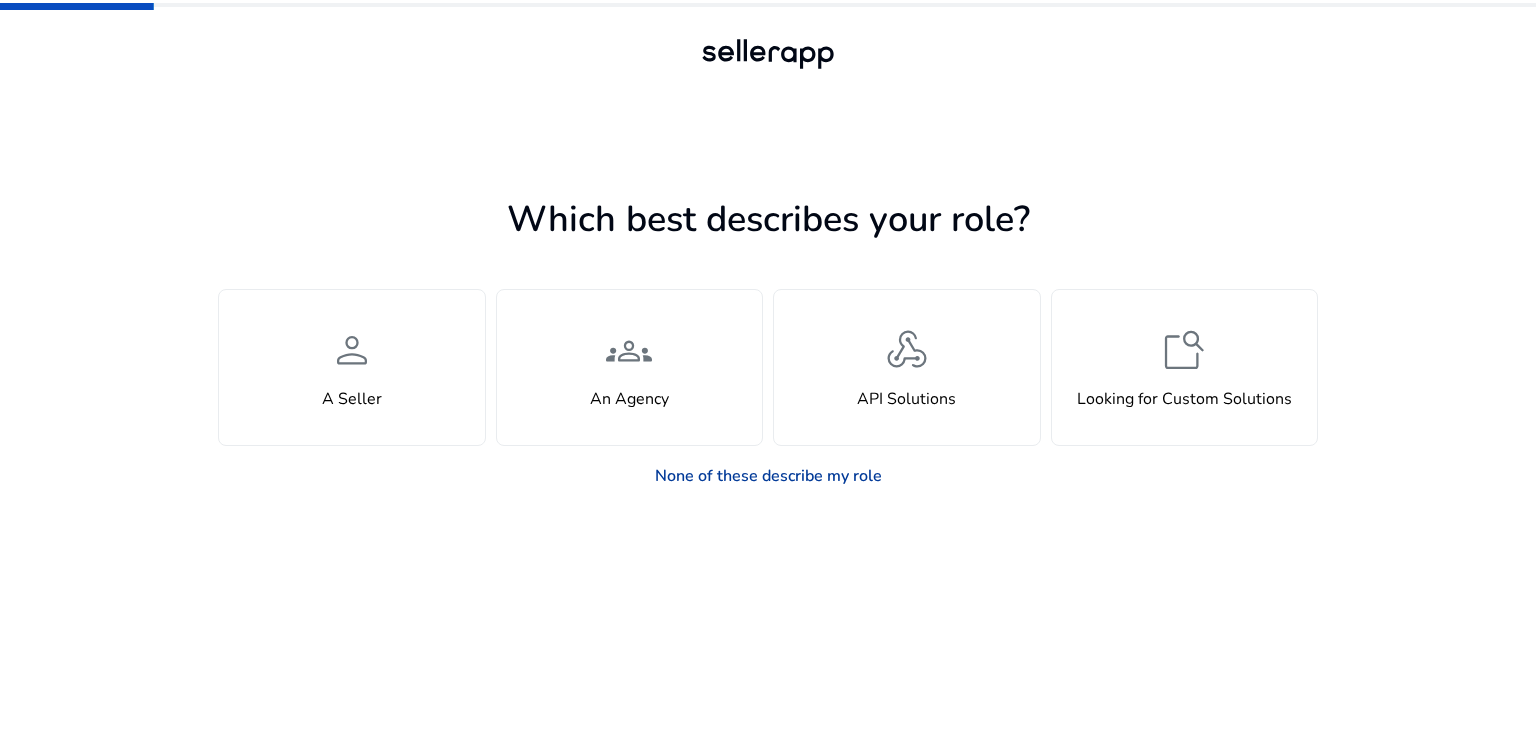 click on "None of these describe my role" 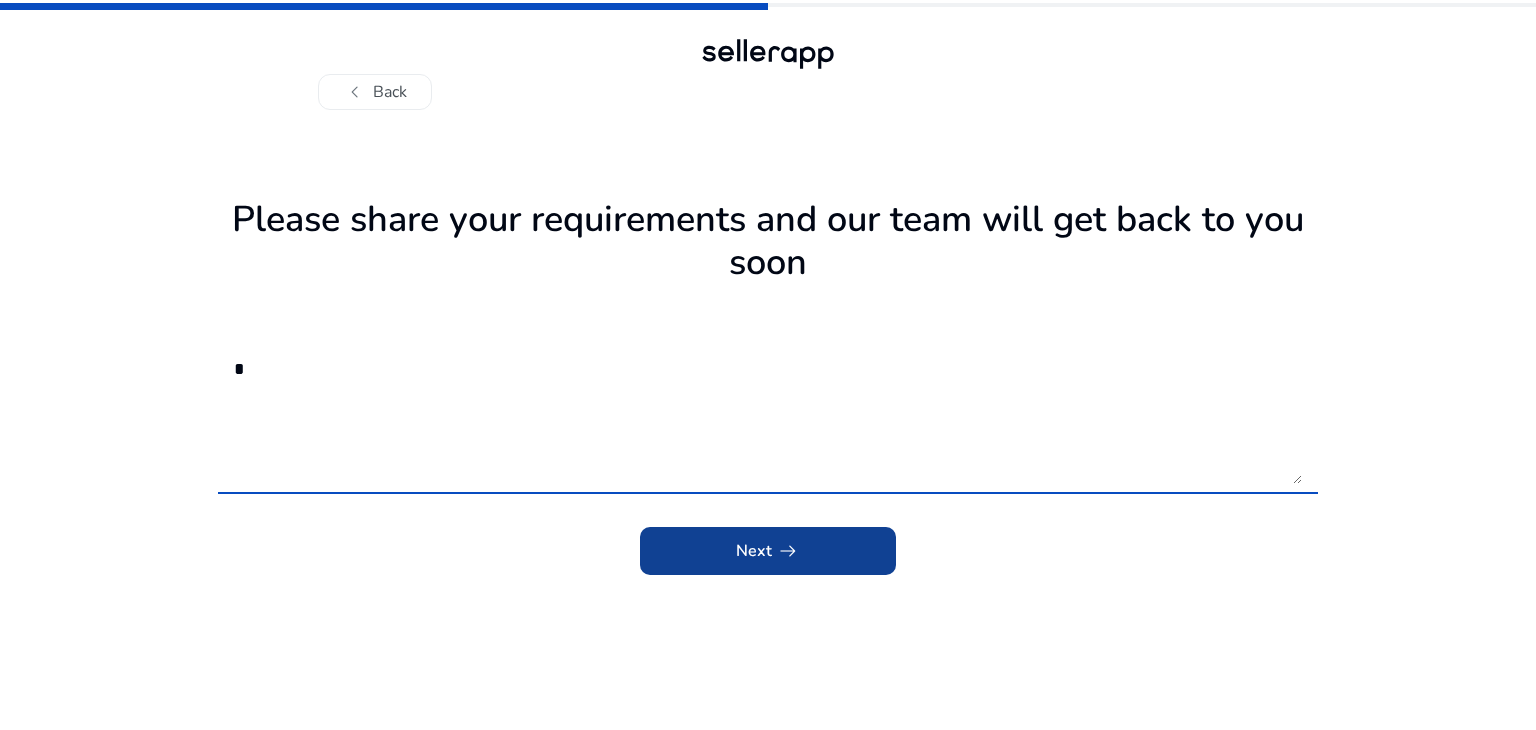 type on "*" 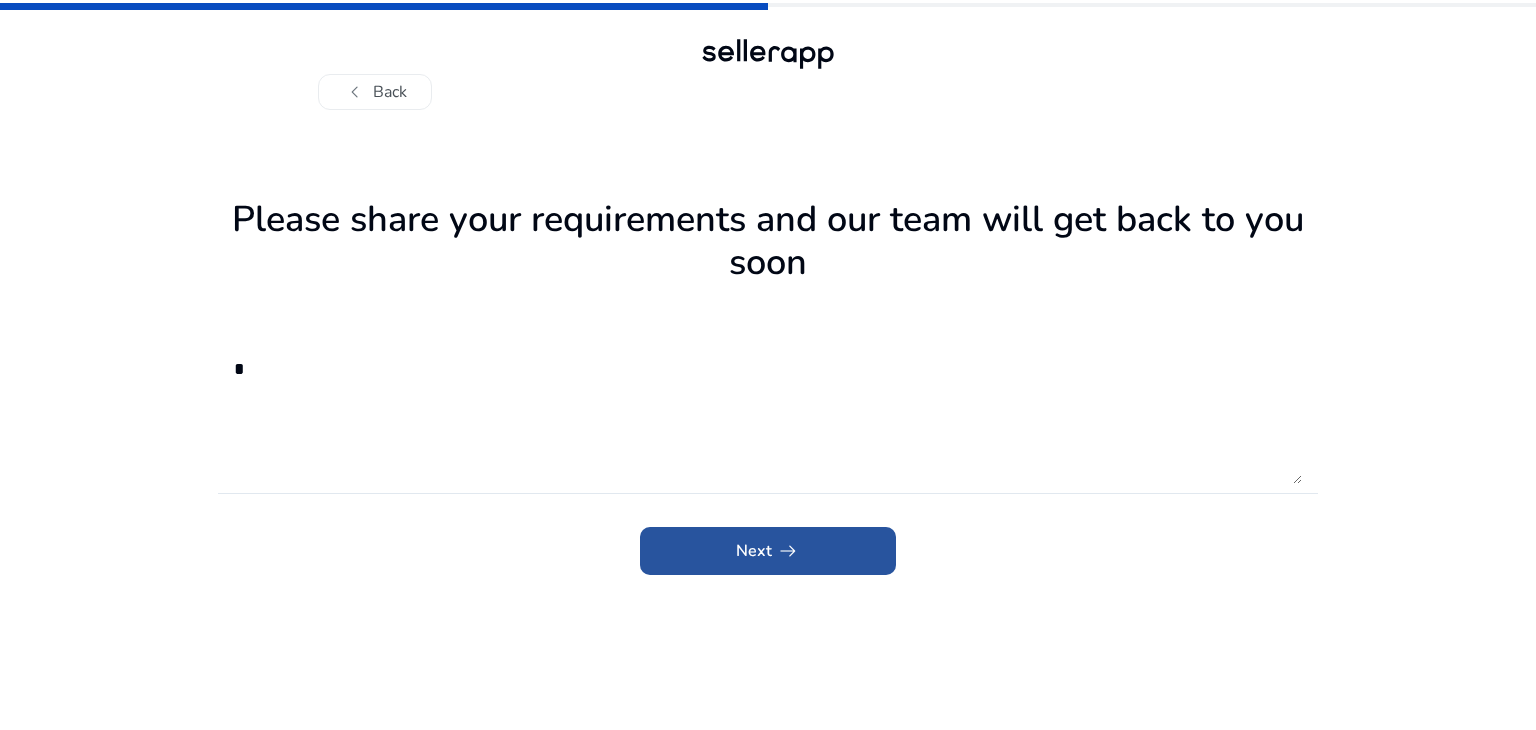 click 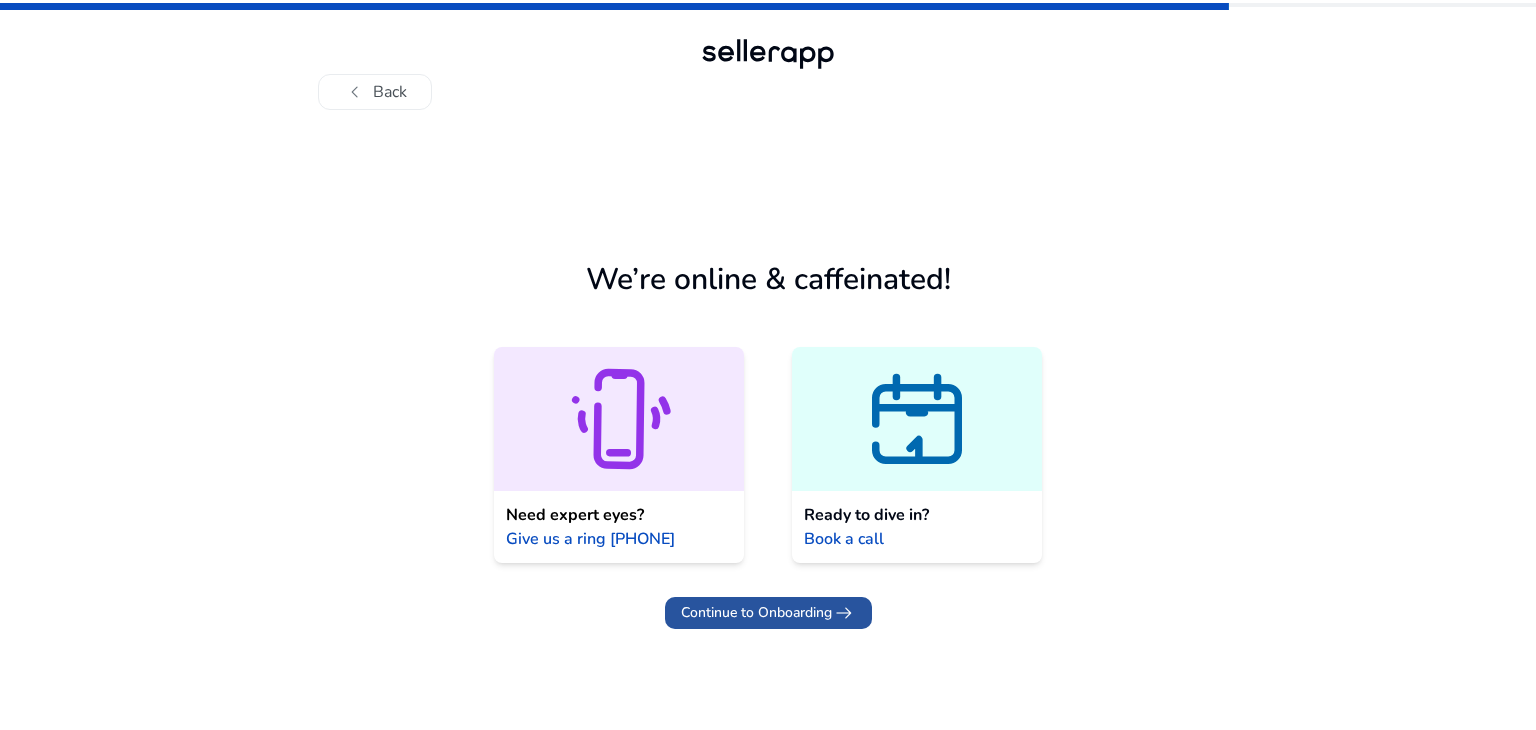 click on "Continue to Onboarding" 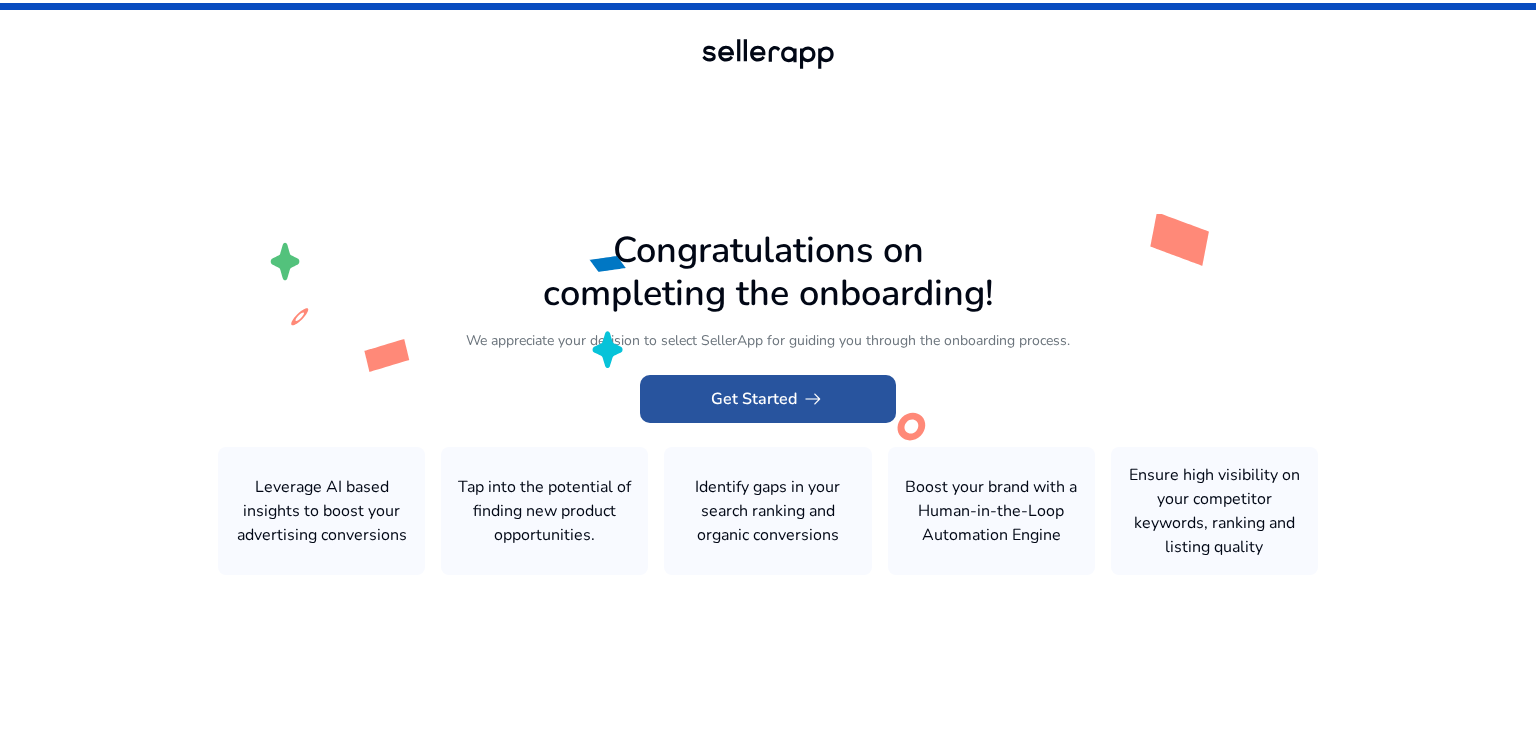 click on "arrow_right_alt" 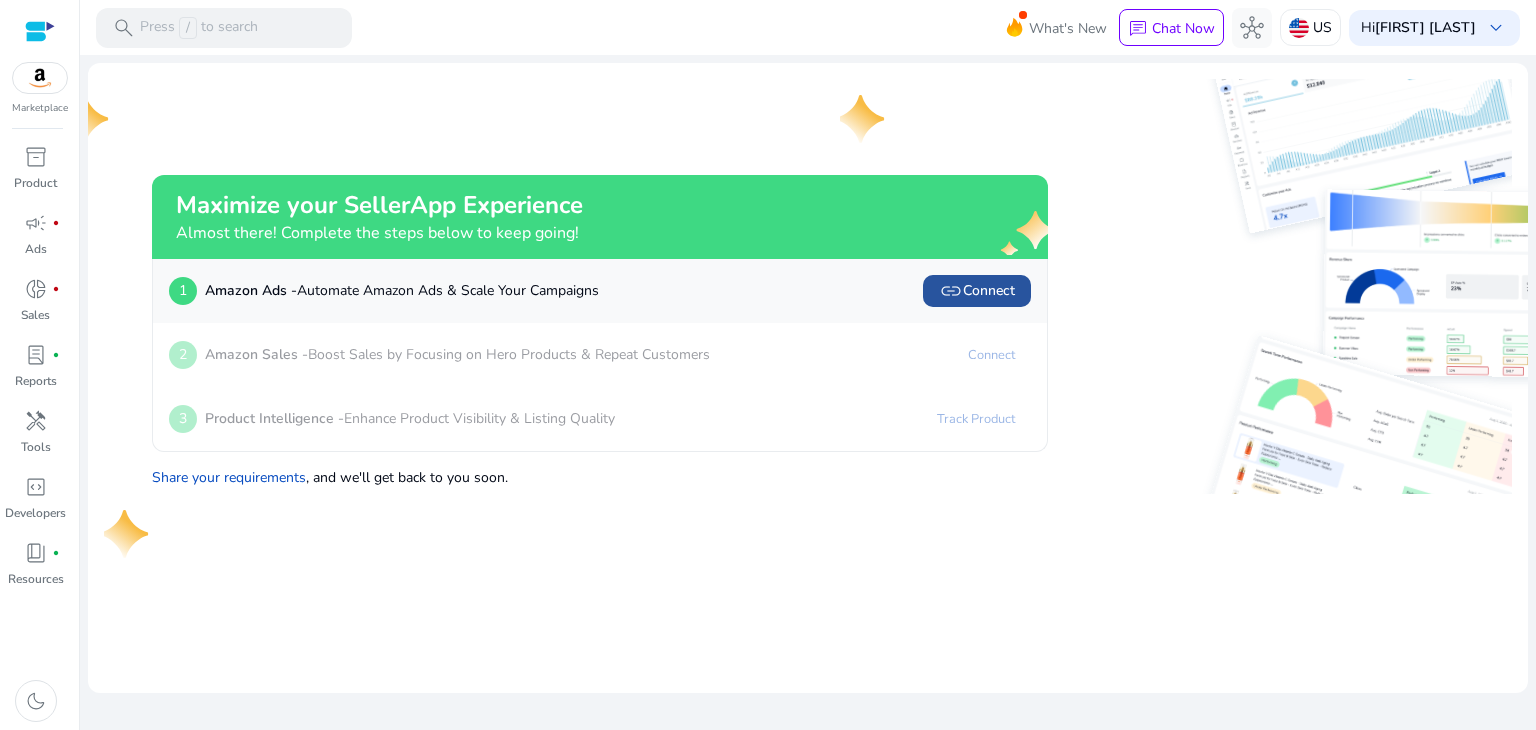 click on "link   Connect" 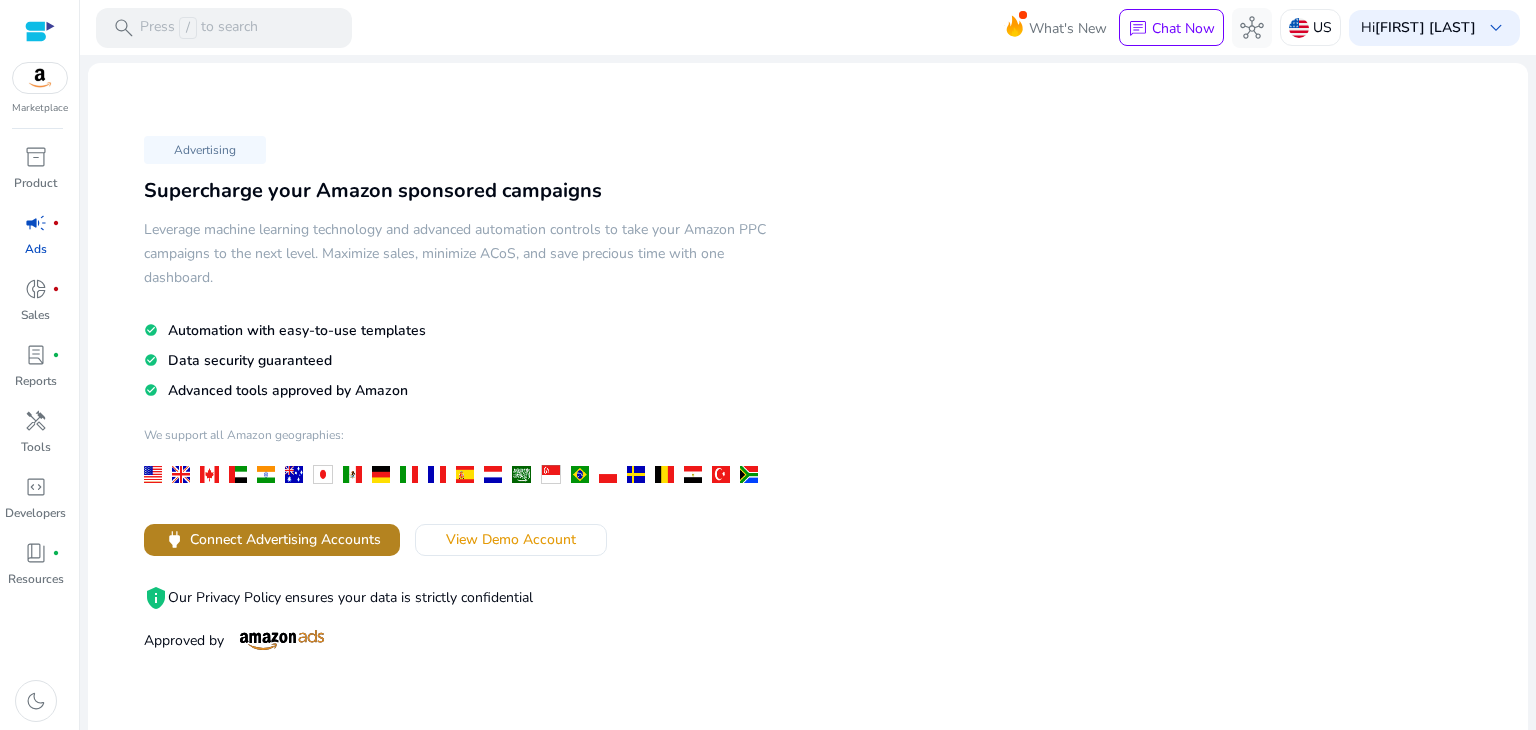 click on "Connect Advertising Accounts" 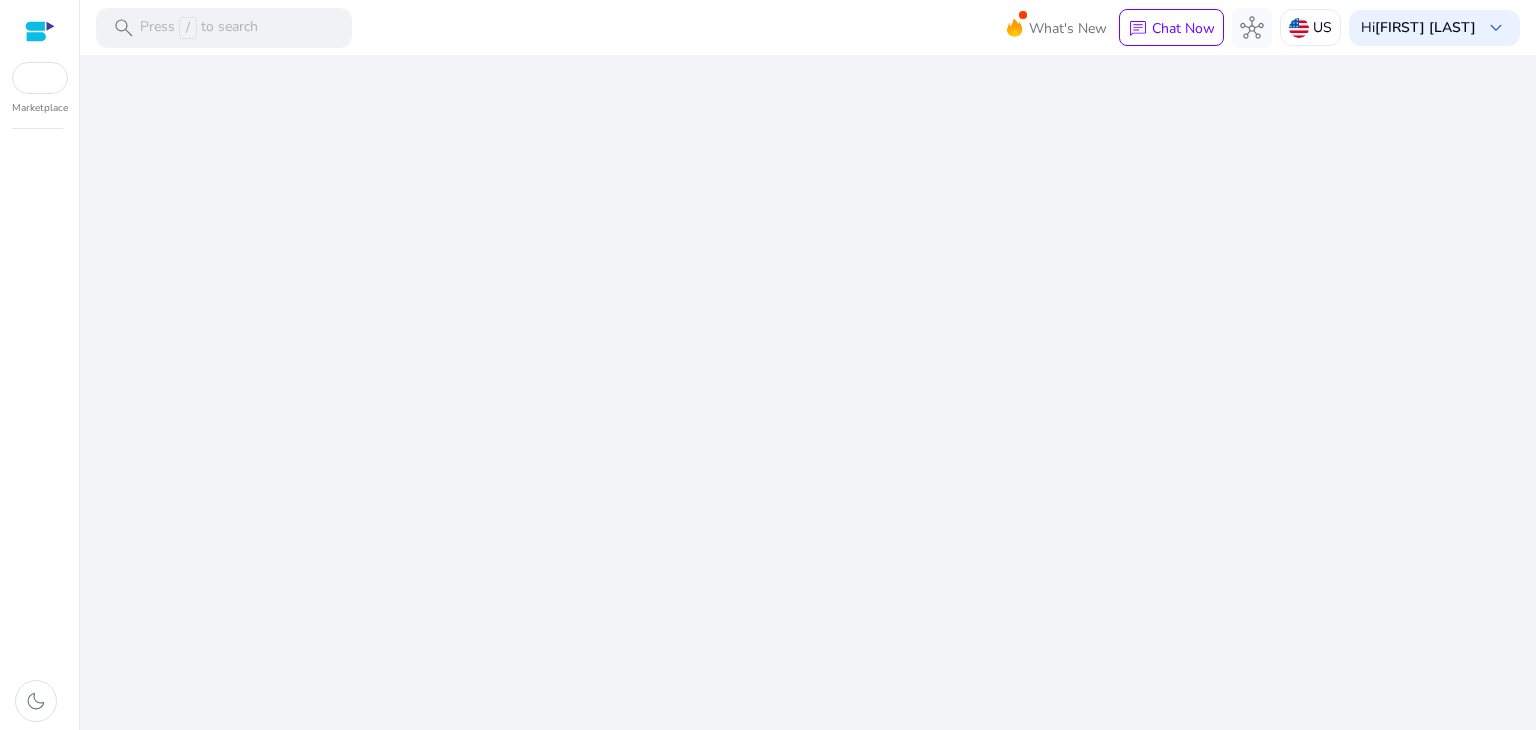 scroll, scrollTop: 0, scrollLeft: 0, axis: both 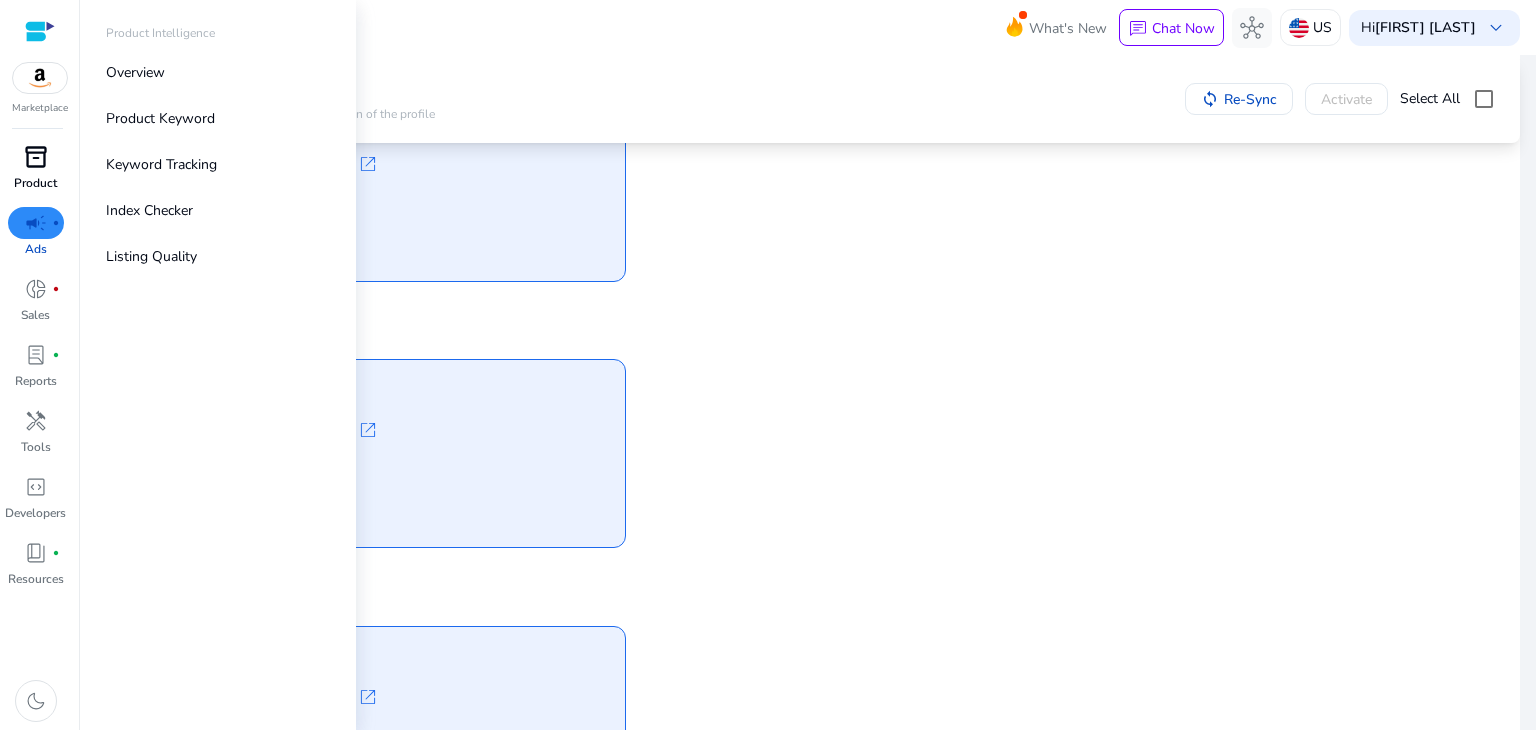 click on "inventory_2" at bounding box center (36, 157) 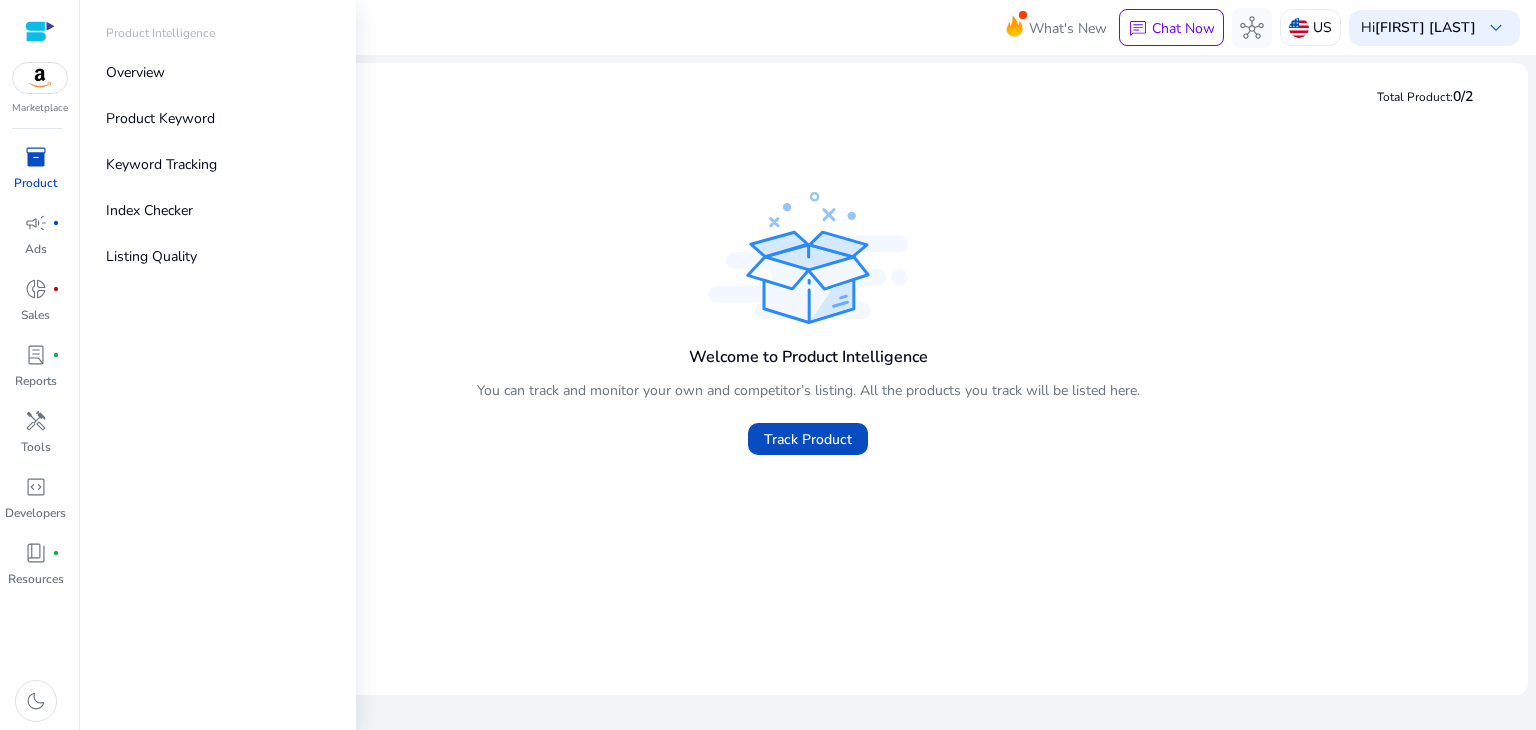 scroll, scrollTop: 0, scrollLeft: 0, axis: both 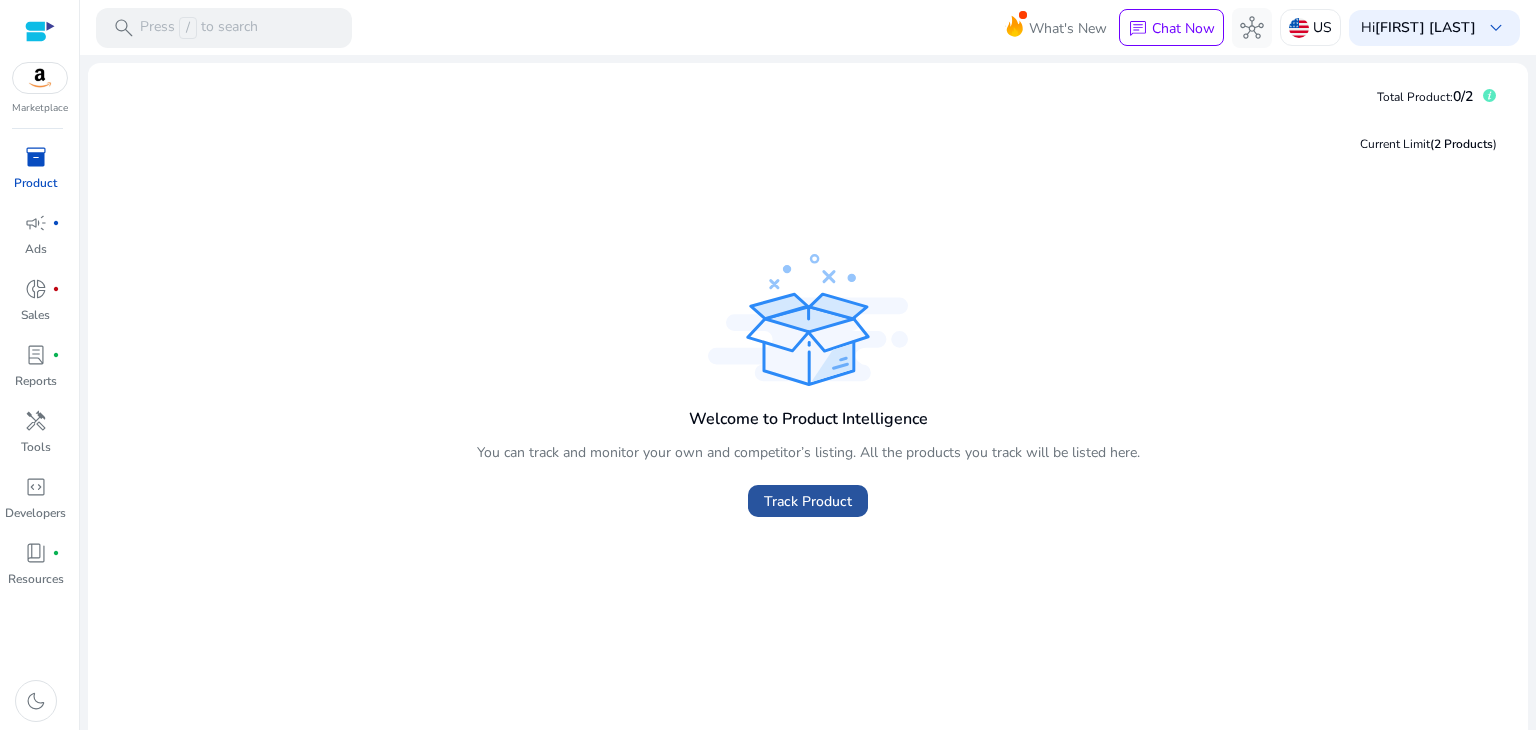 click on "Track Product" 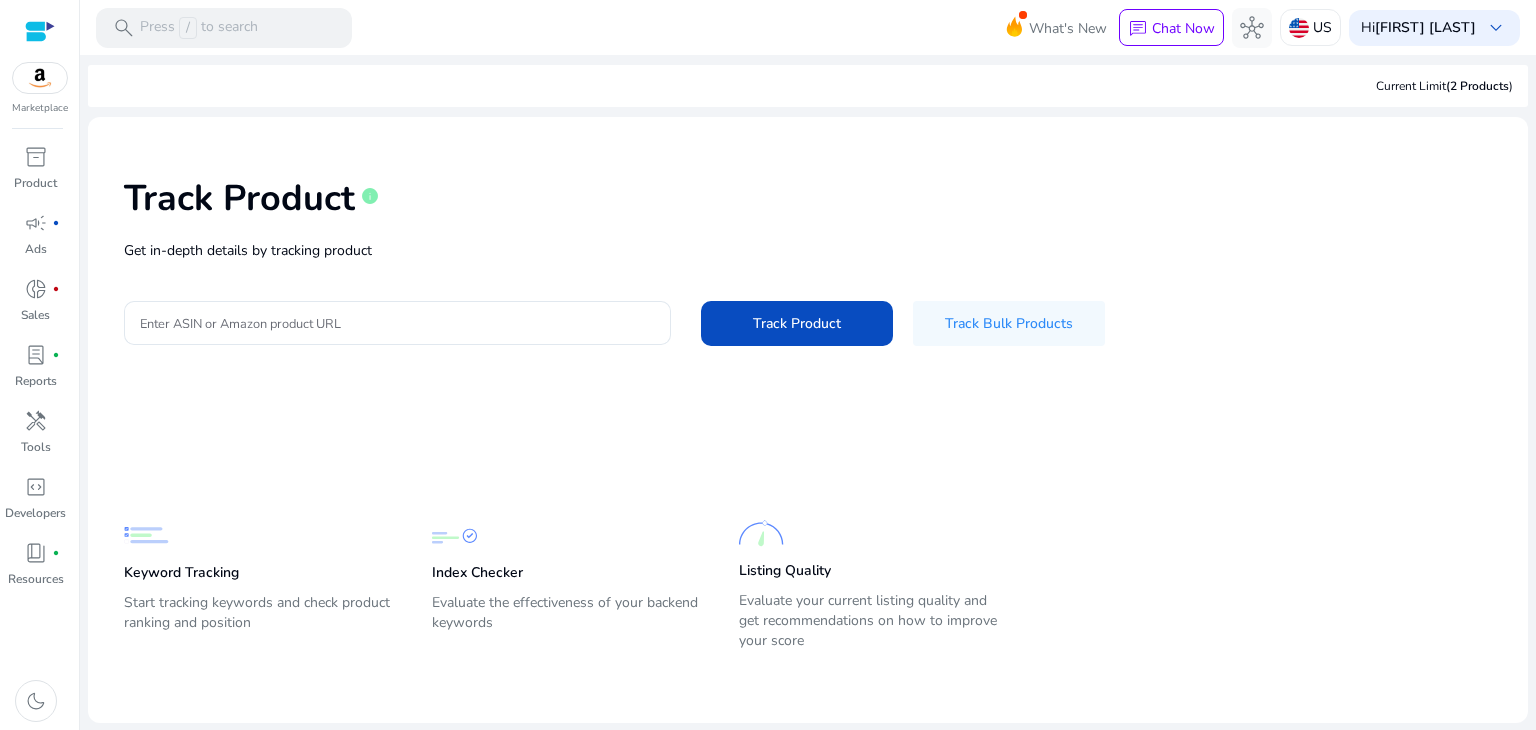 click on "Marketplace" at bounding box center [39, 58] 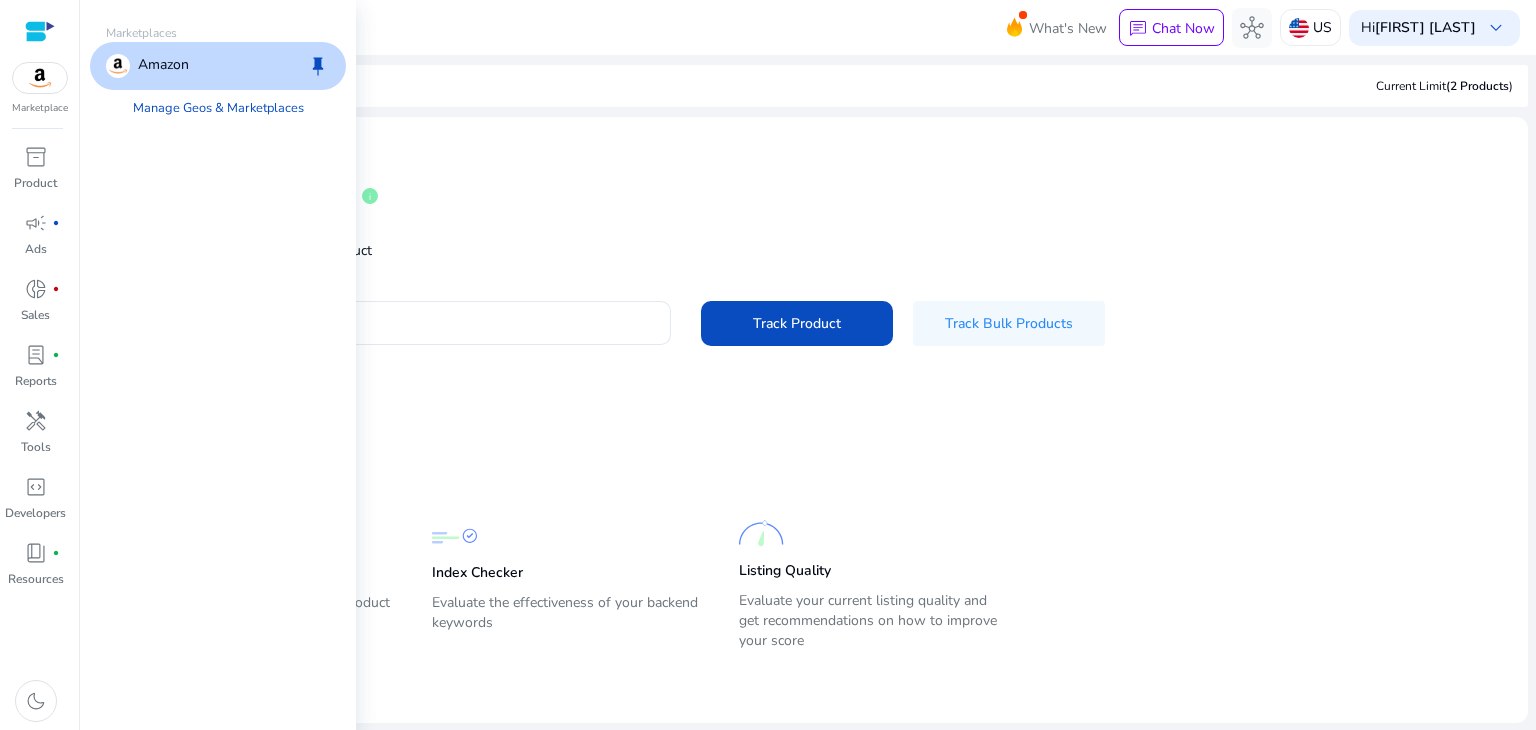 click at bounding box center (40, 78) 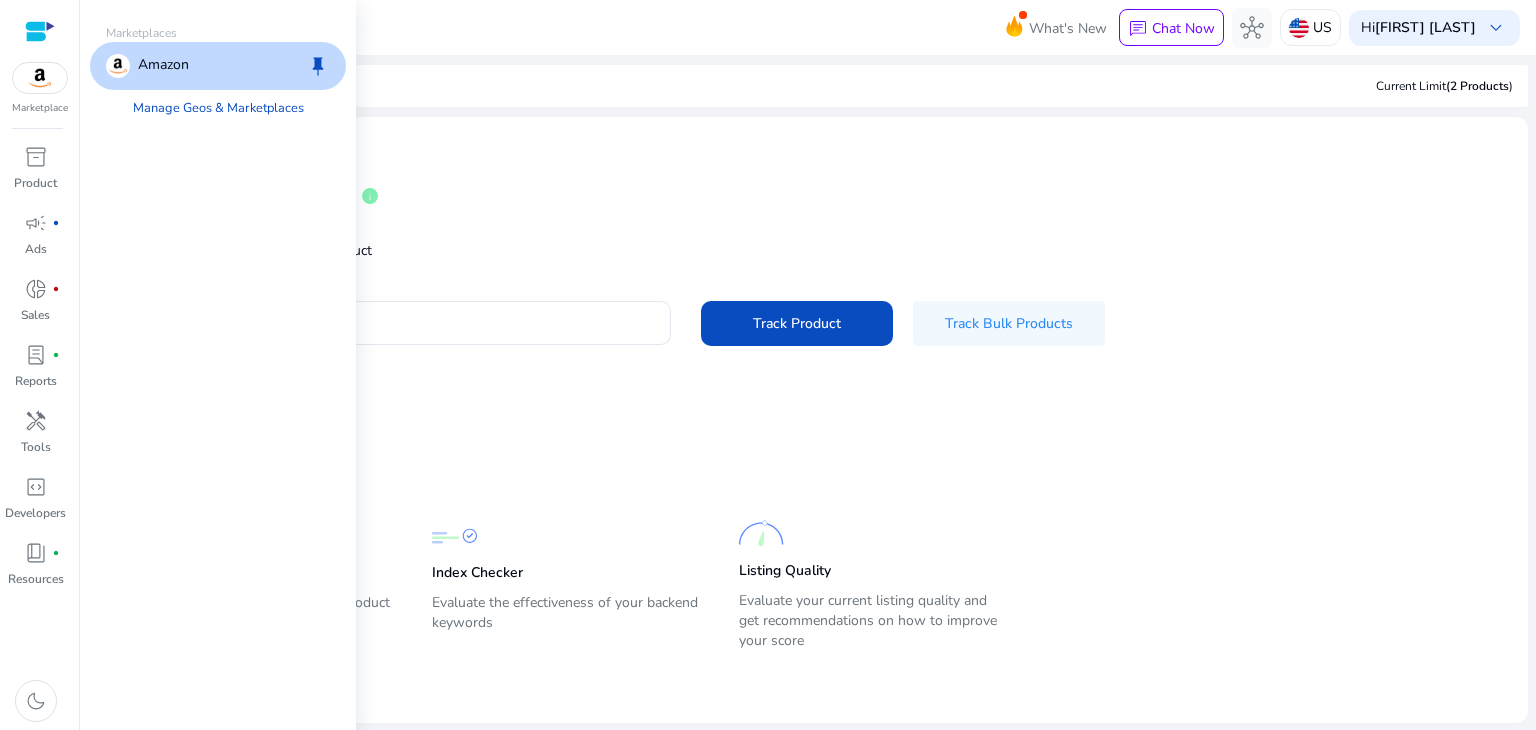 click on "Amazon" at bounding box center [163, 66] 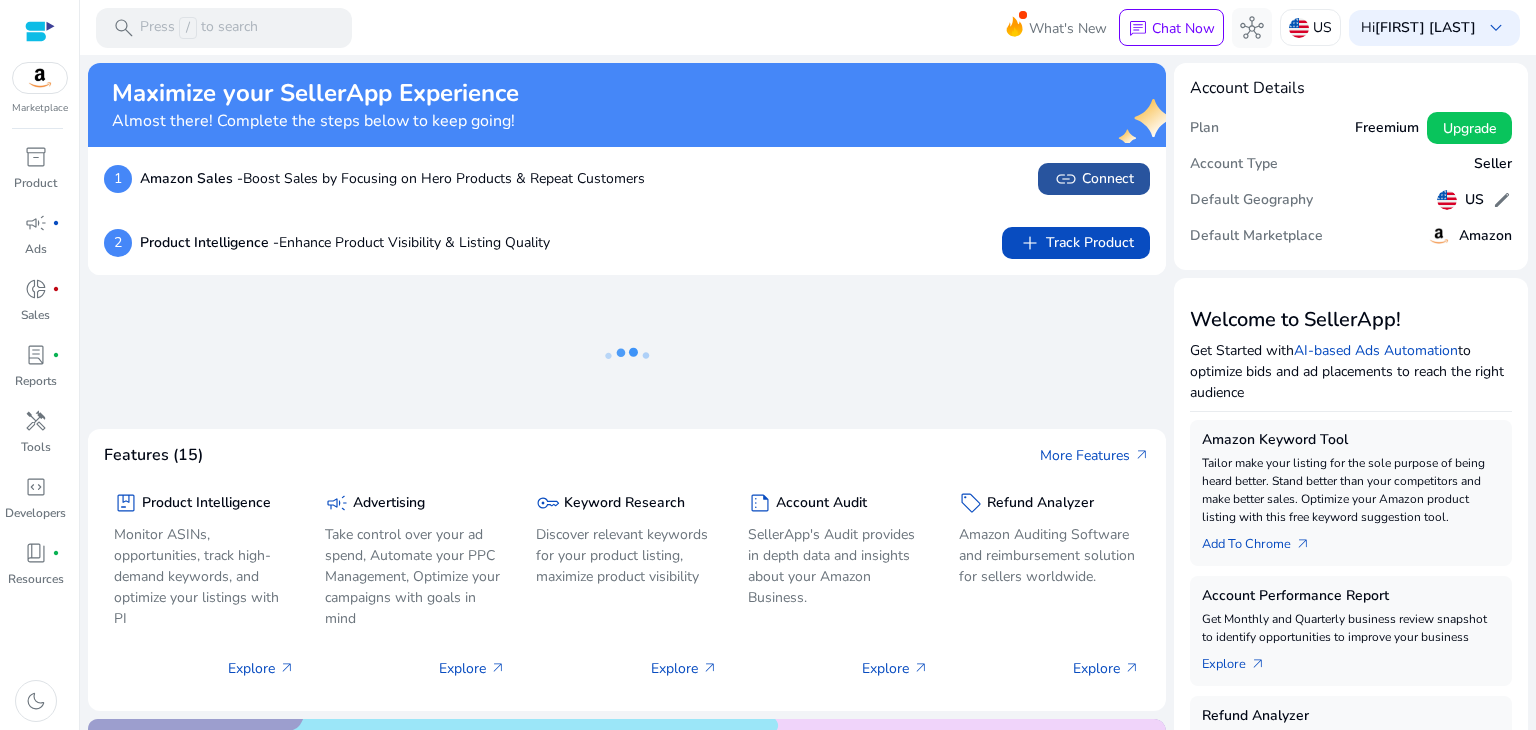 click on "link   Connect" 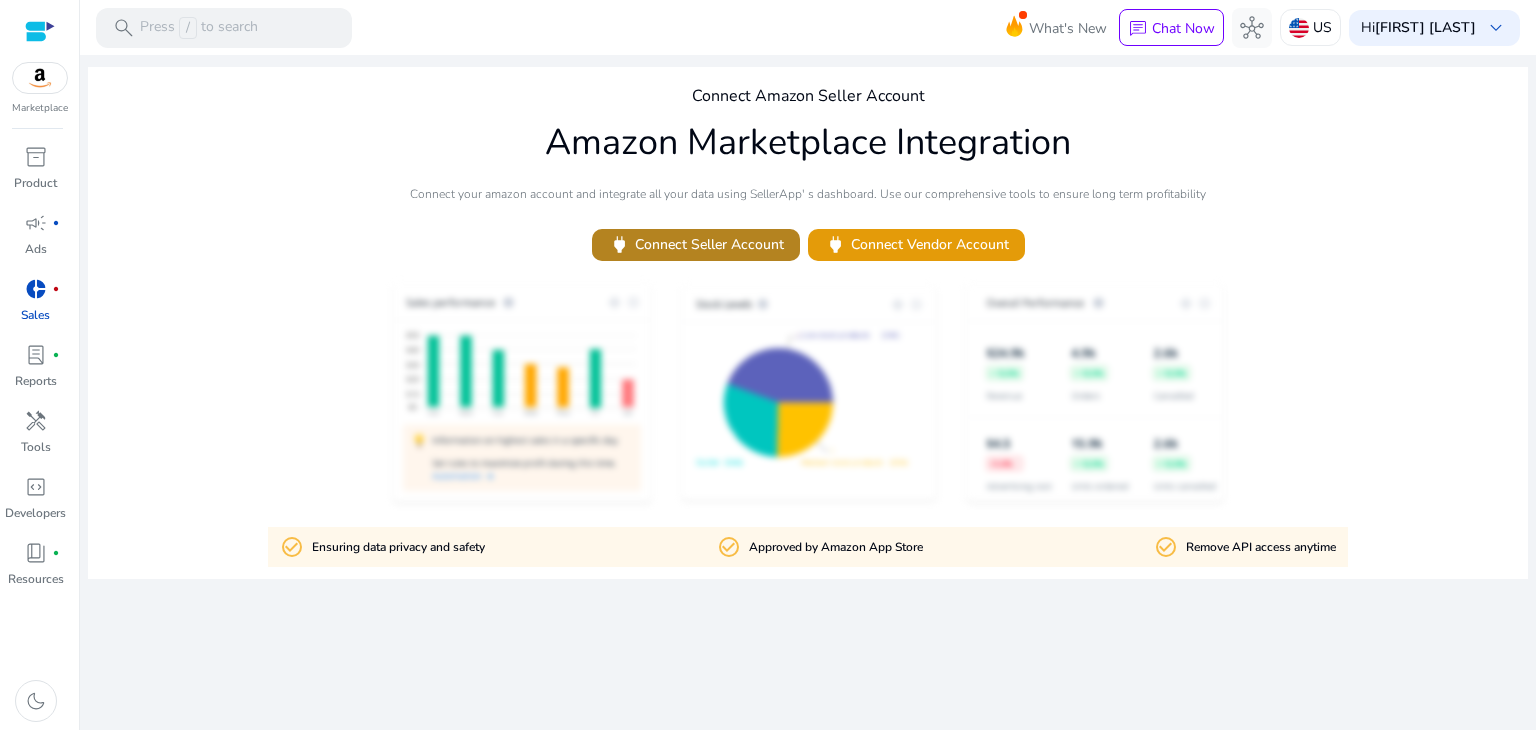 click on "power   Connect Seller Account" 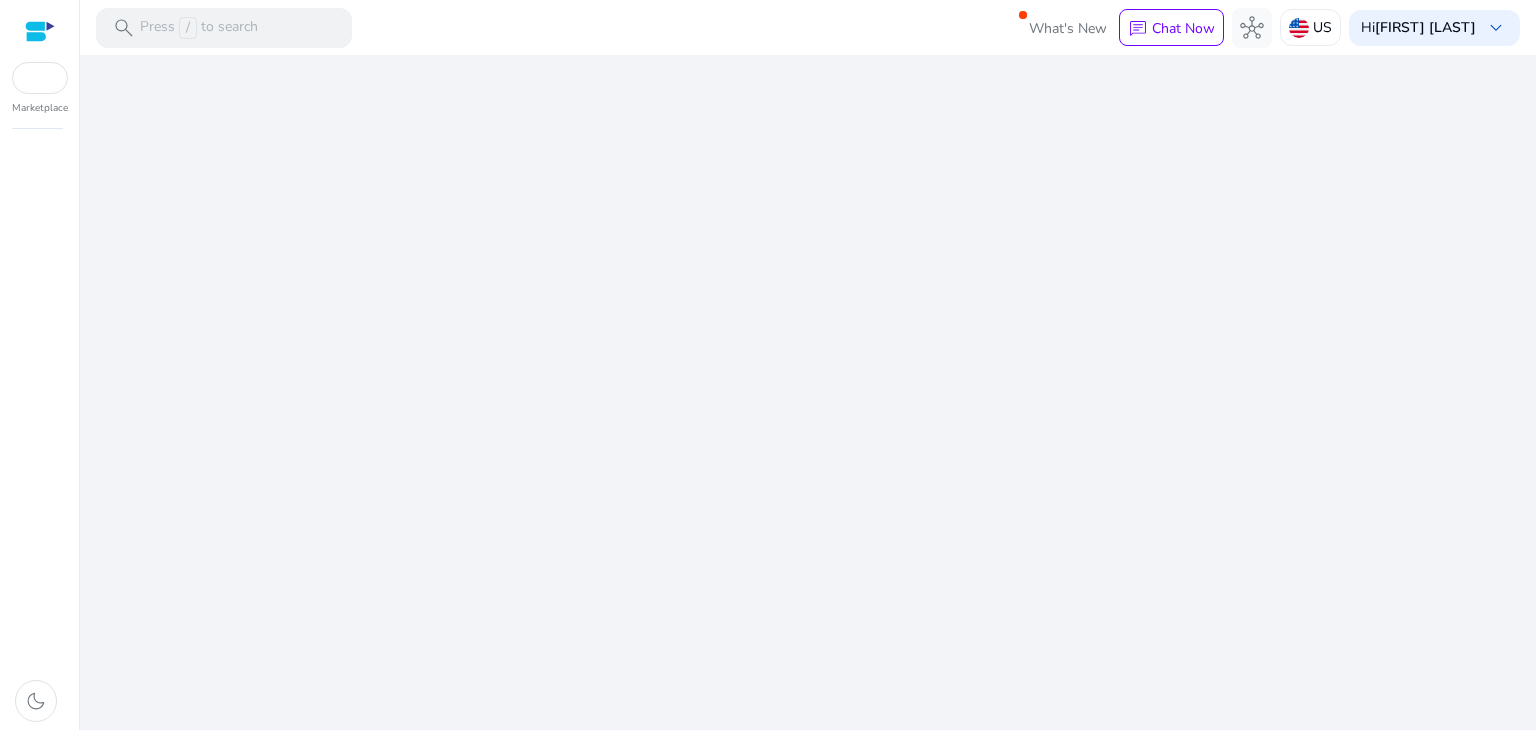 scroll, scrollTop: 0, scrollLeft: 0, axis: both 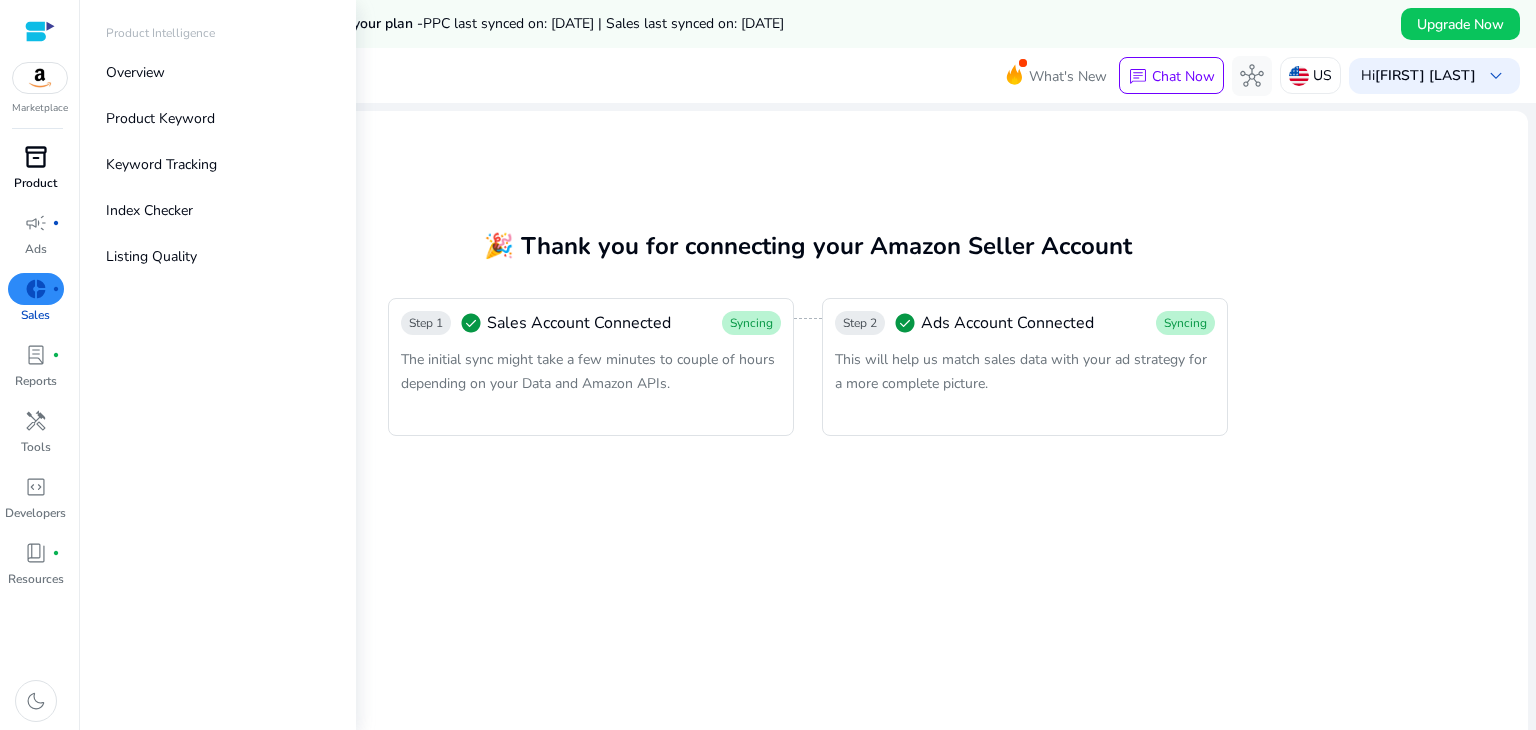 click on "inventory_2" at bounding box center [36, 157] 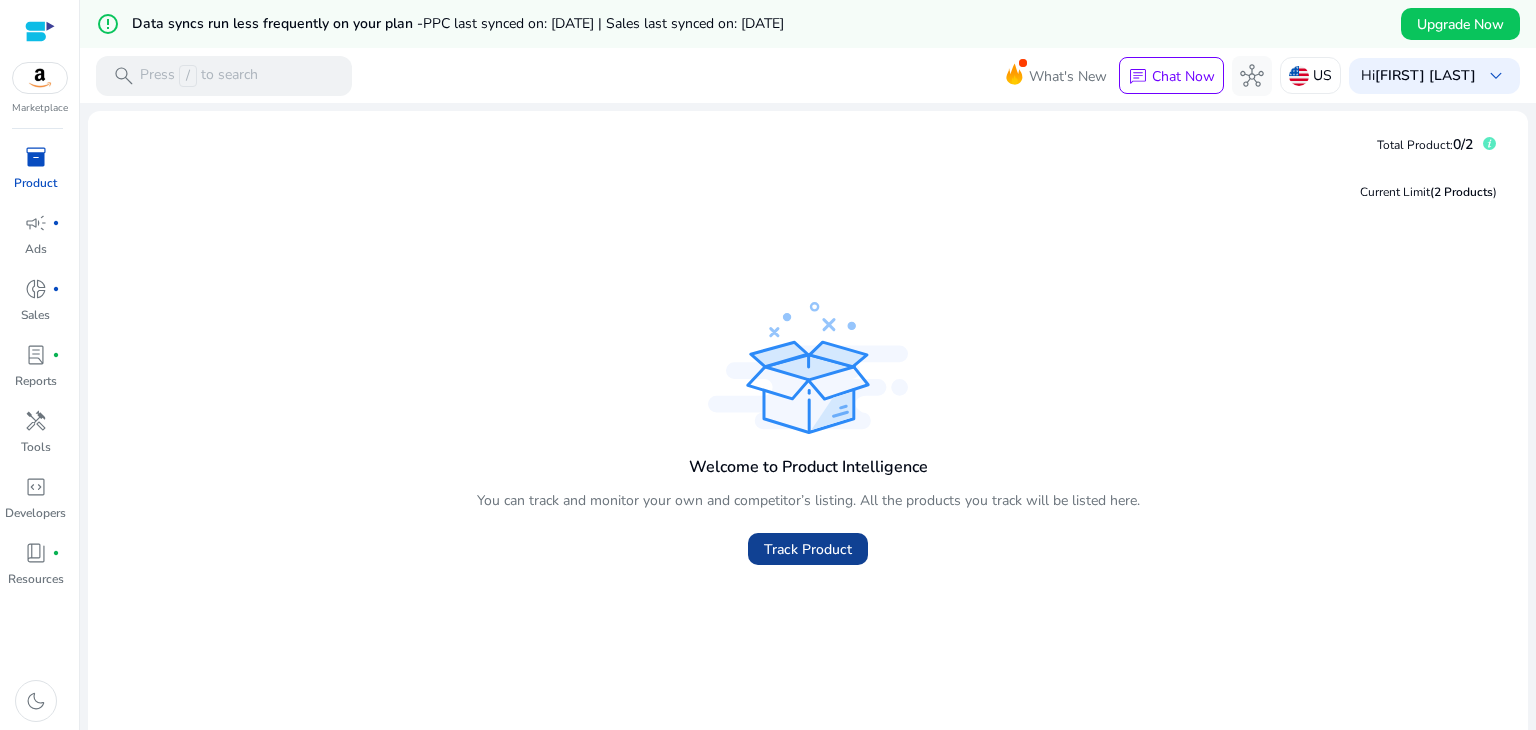 click on "Track Product" 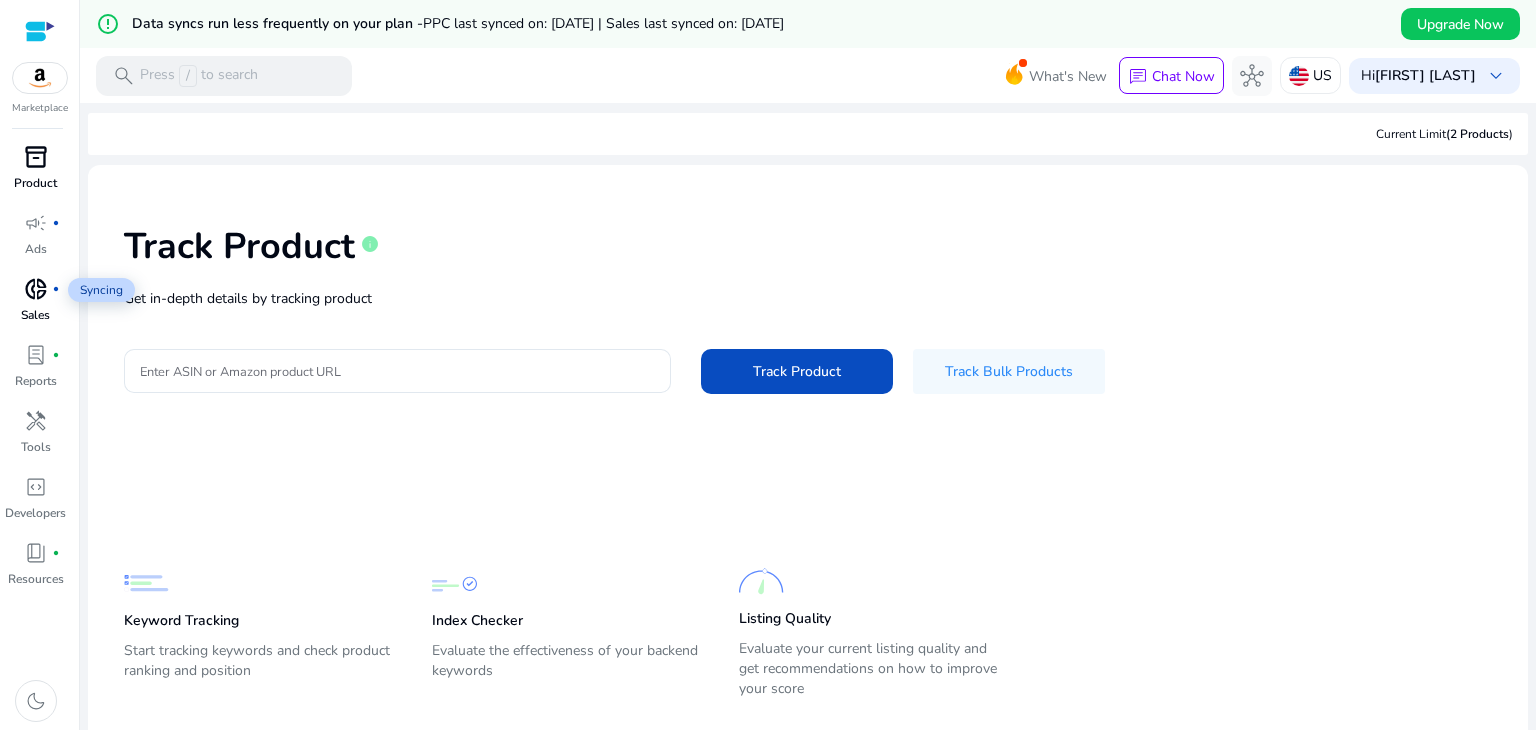 scroll, scrollTop: 0, scrollLeft: 0, axis: both 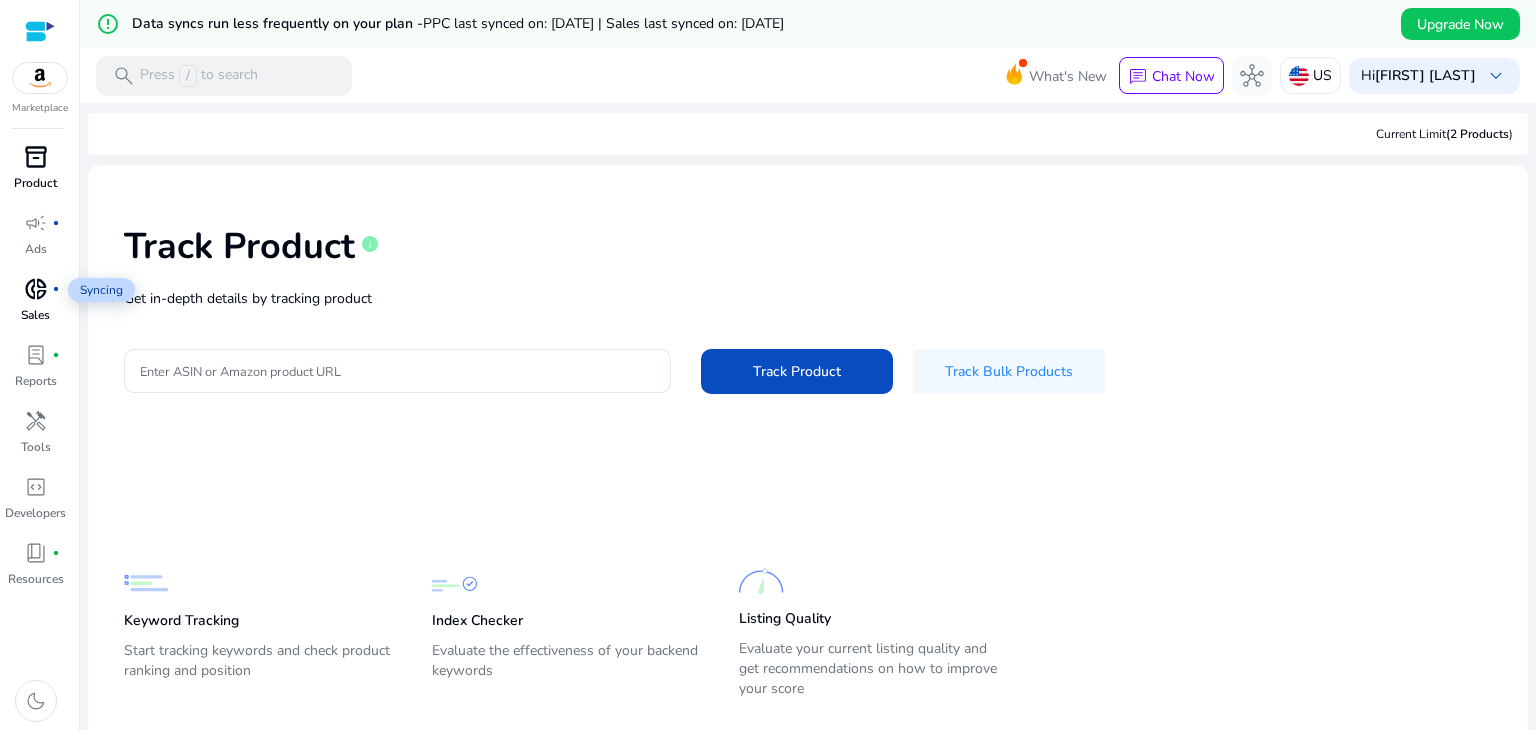 click on "donut_small" at bounding box center (36, 289) 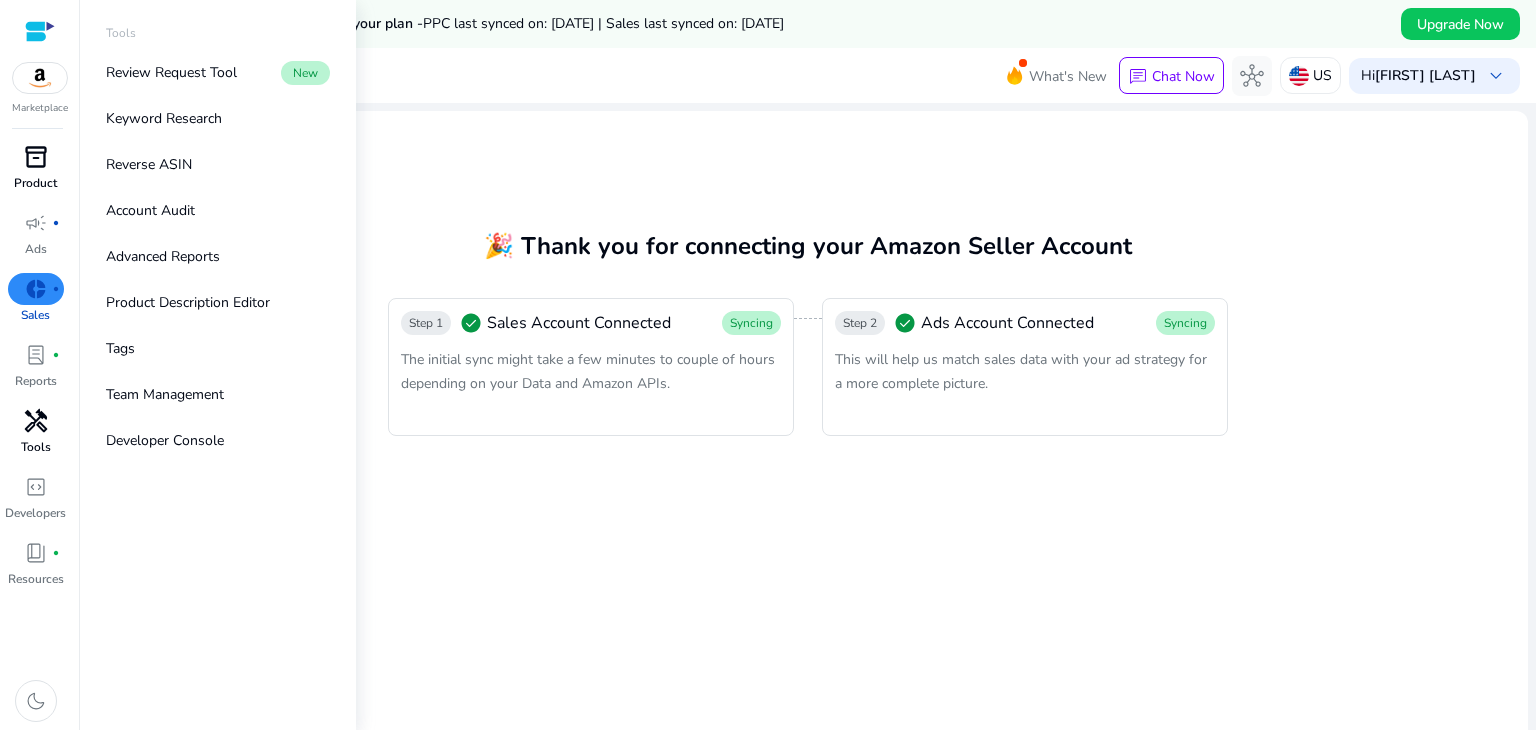 click on "handyman" at bounding box center [36, 421] 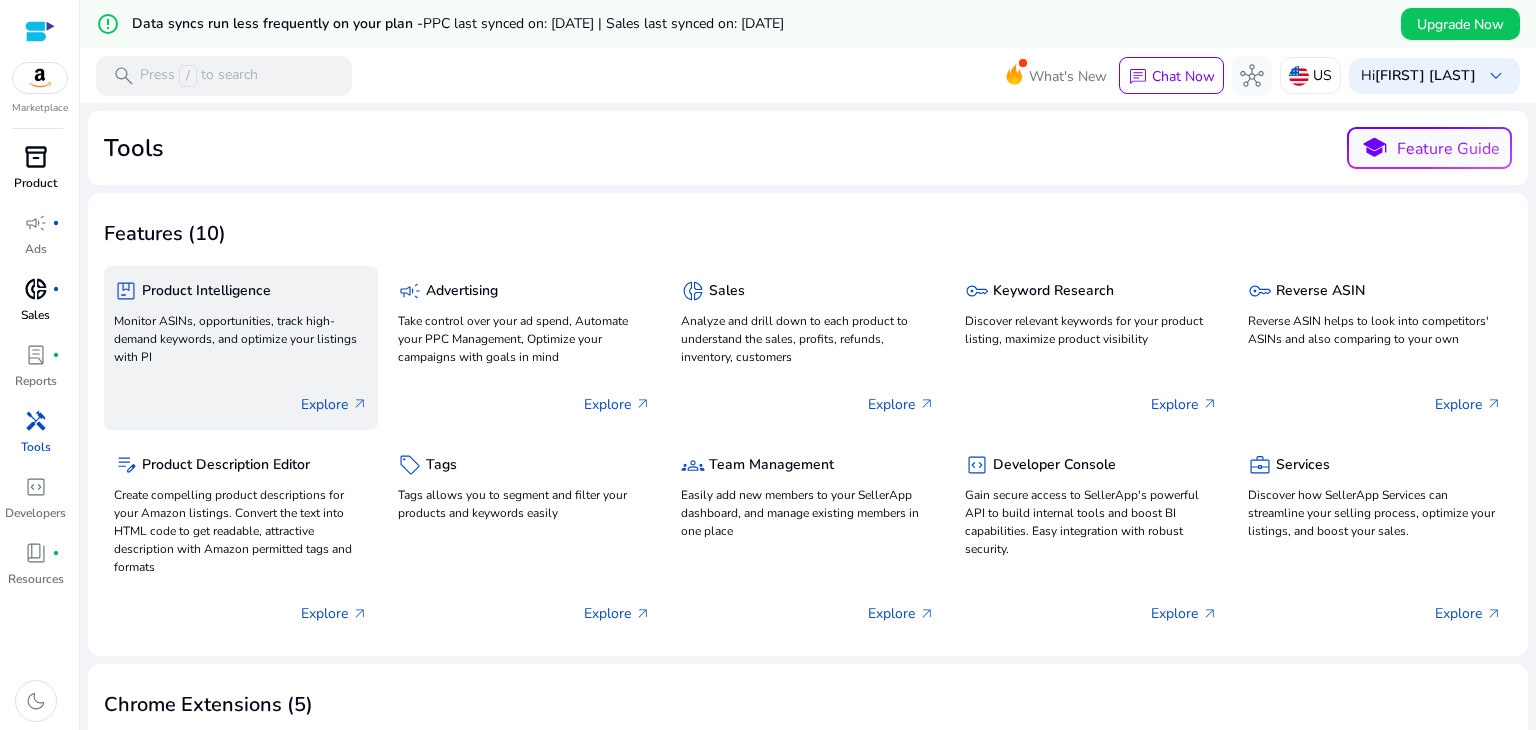 click on "Monitor ASINs, opportunities, track high-demand keywords, and optimize your listings with PI" 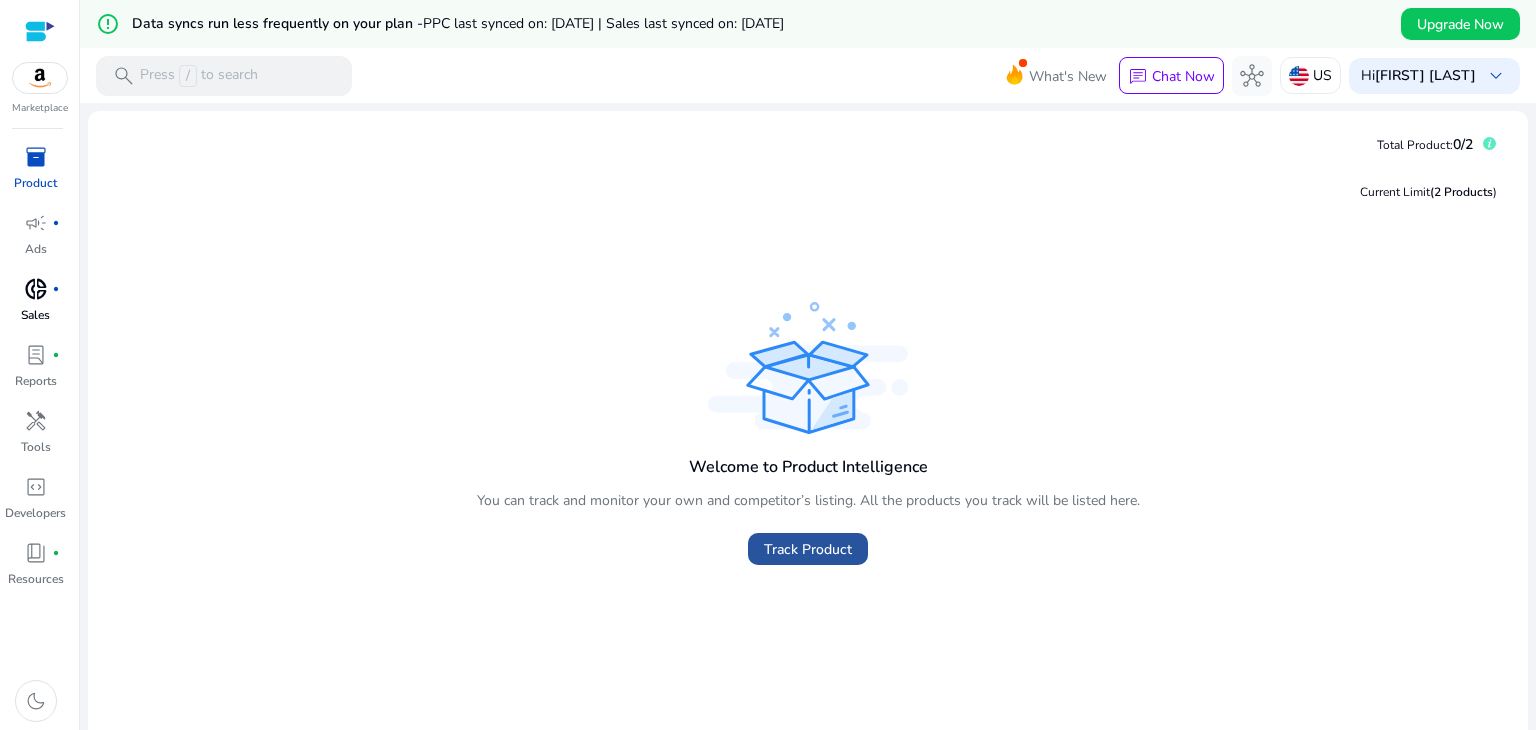 click on "Track Product" 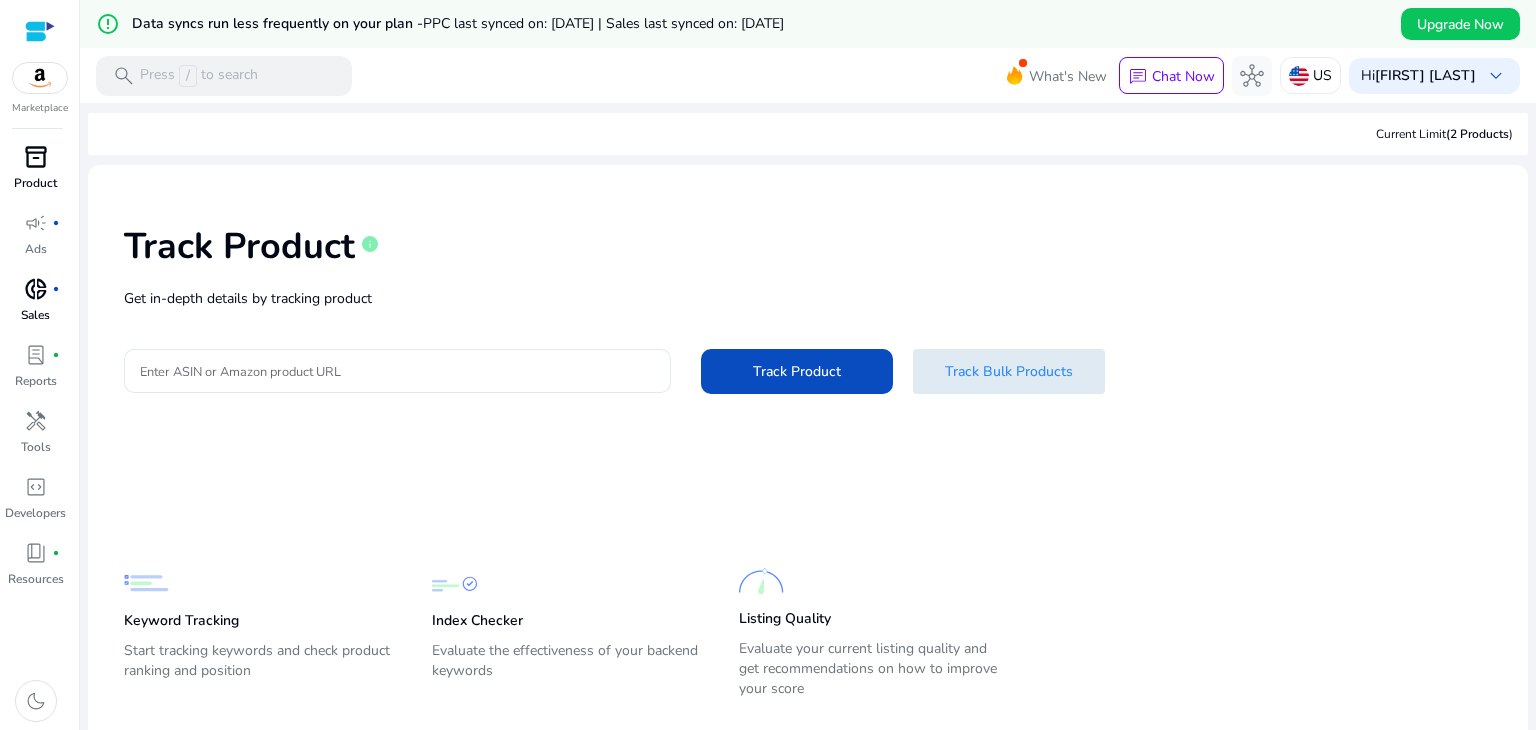 click on "Track Bulk Products" 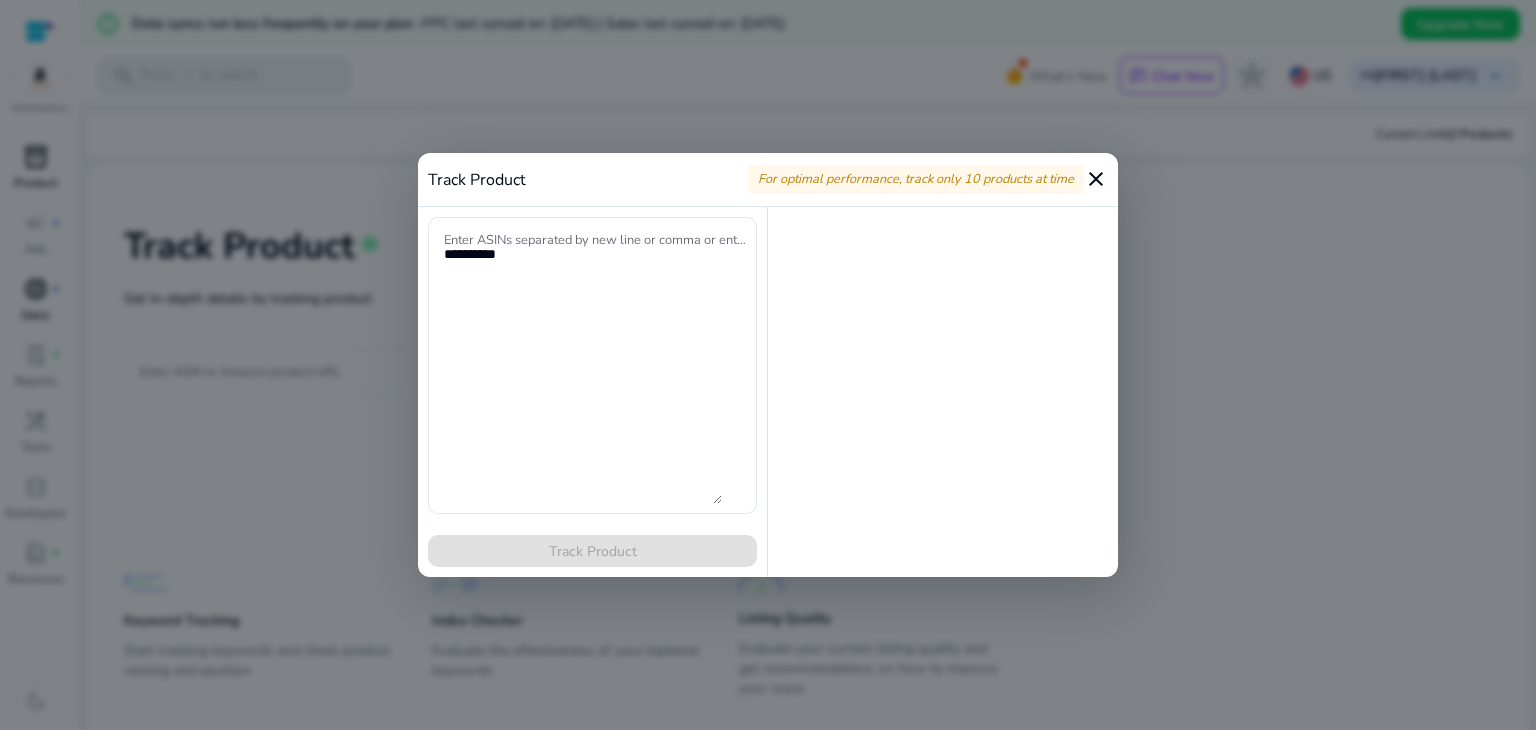 click on "close" at bounding box center (1096, 179) 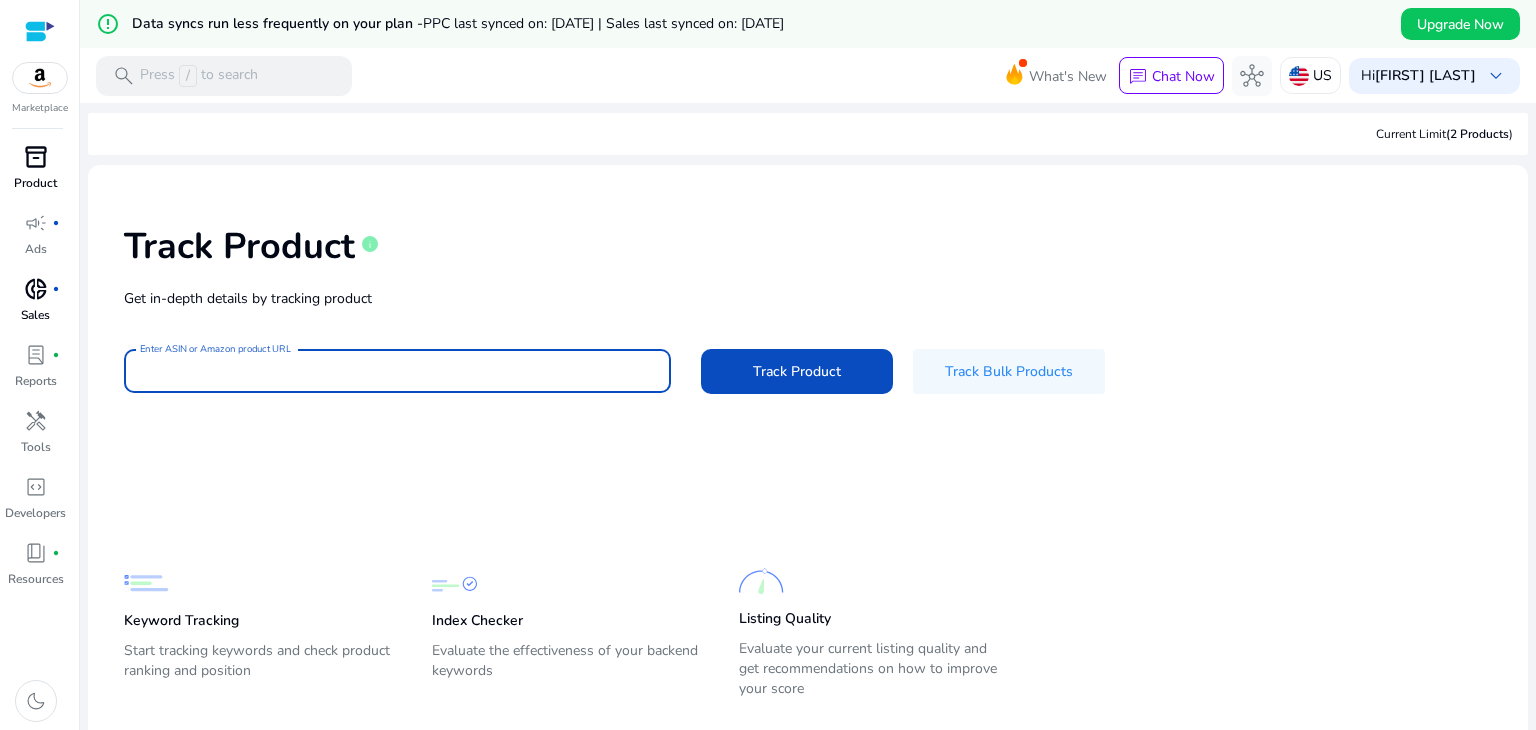 click on "Enter ASIN or Amazon product URL" at bounding box center (397, 371) 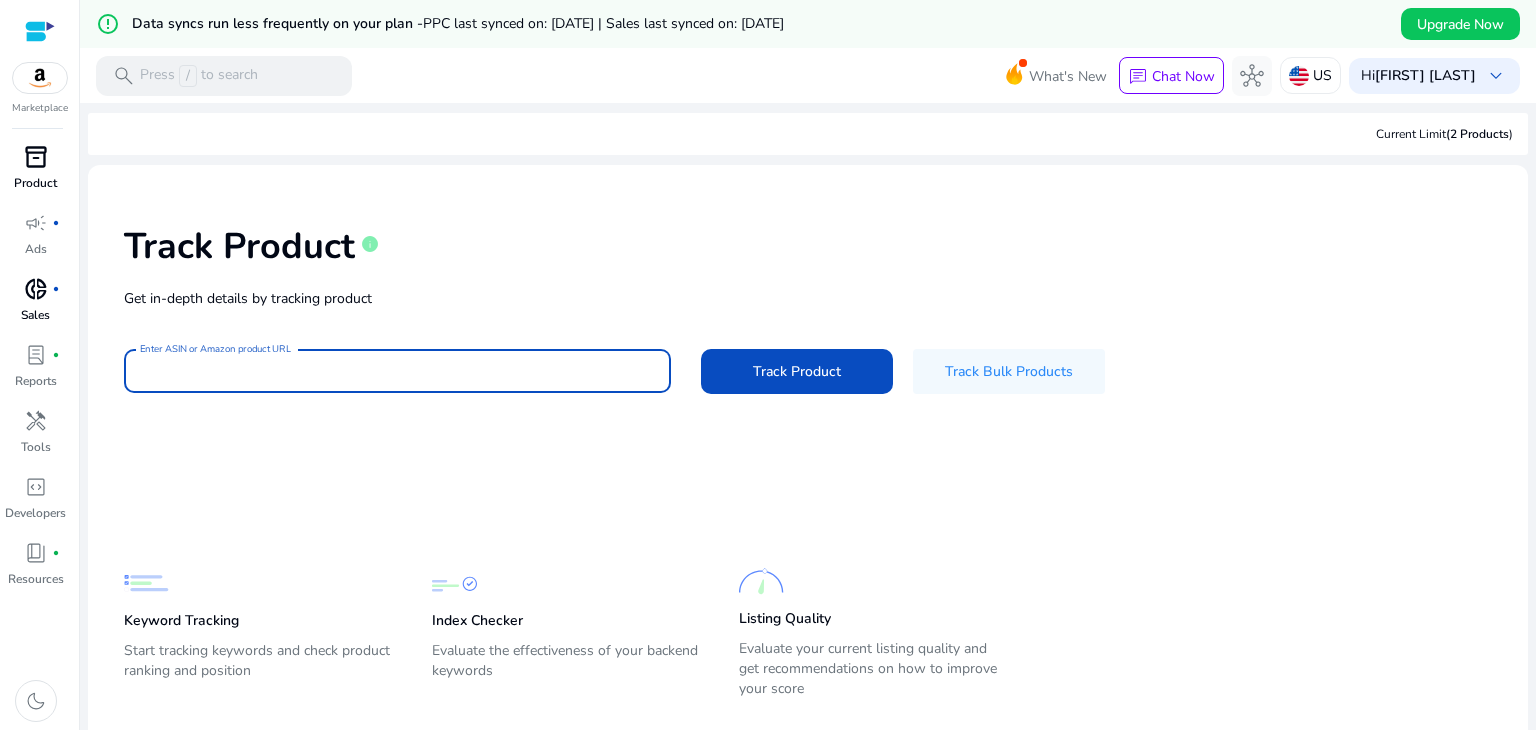 paste on "****" 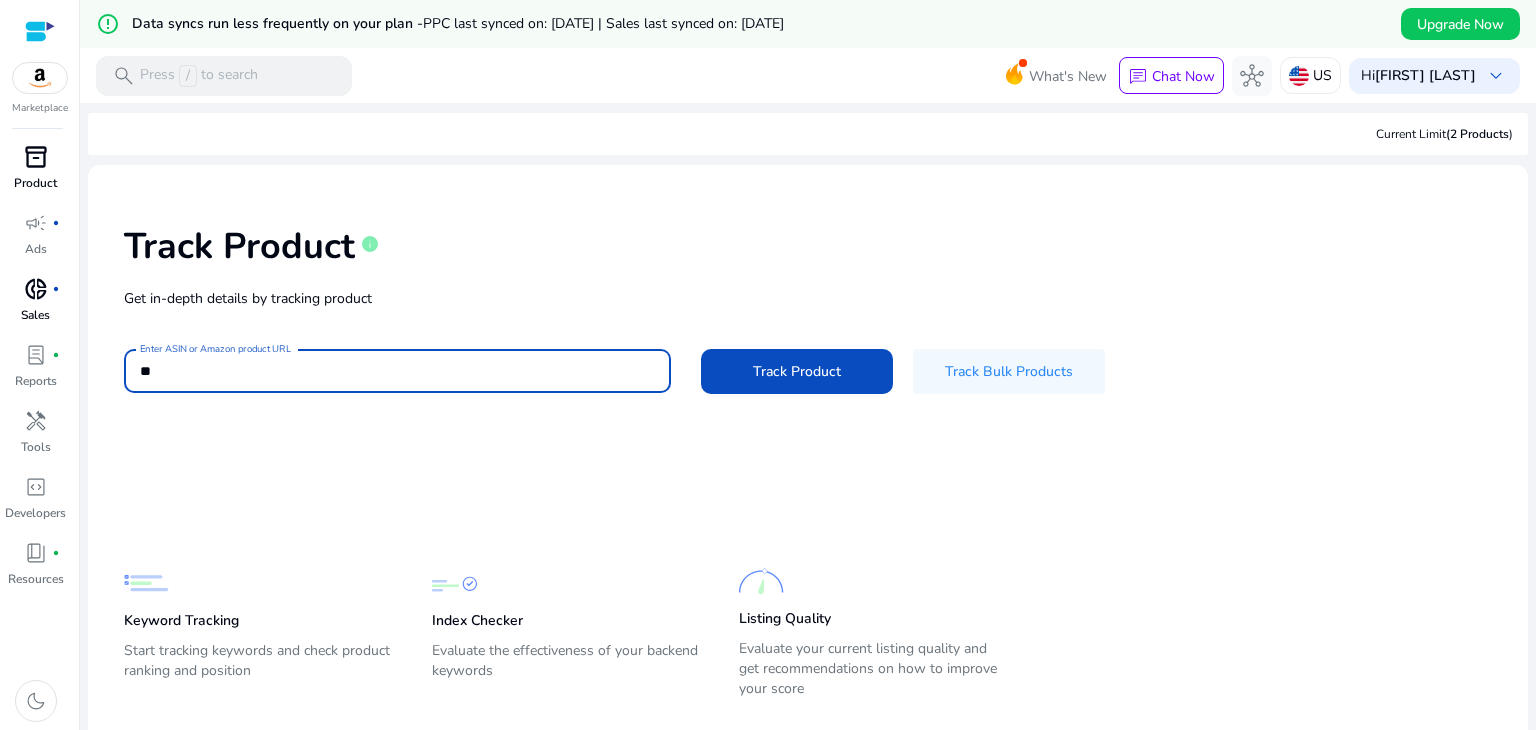 type on "*" 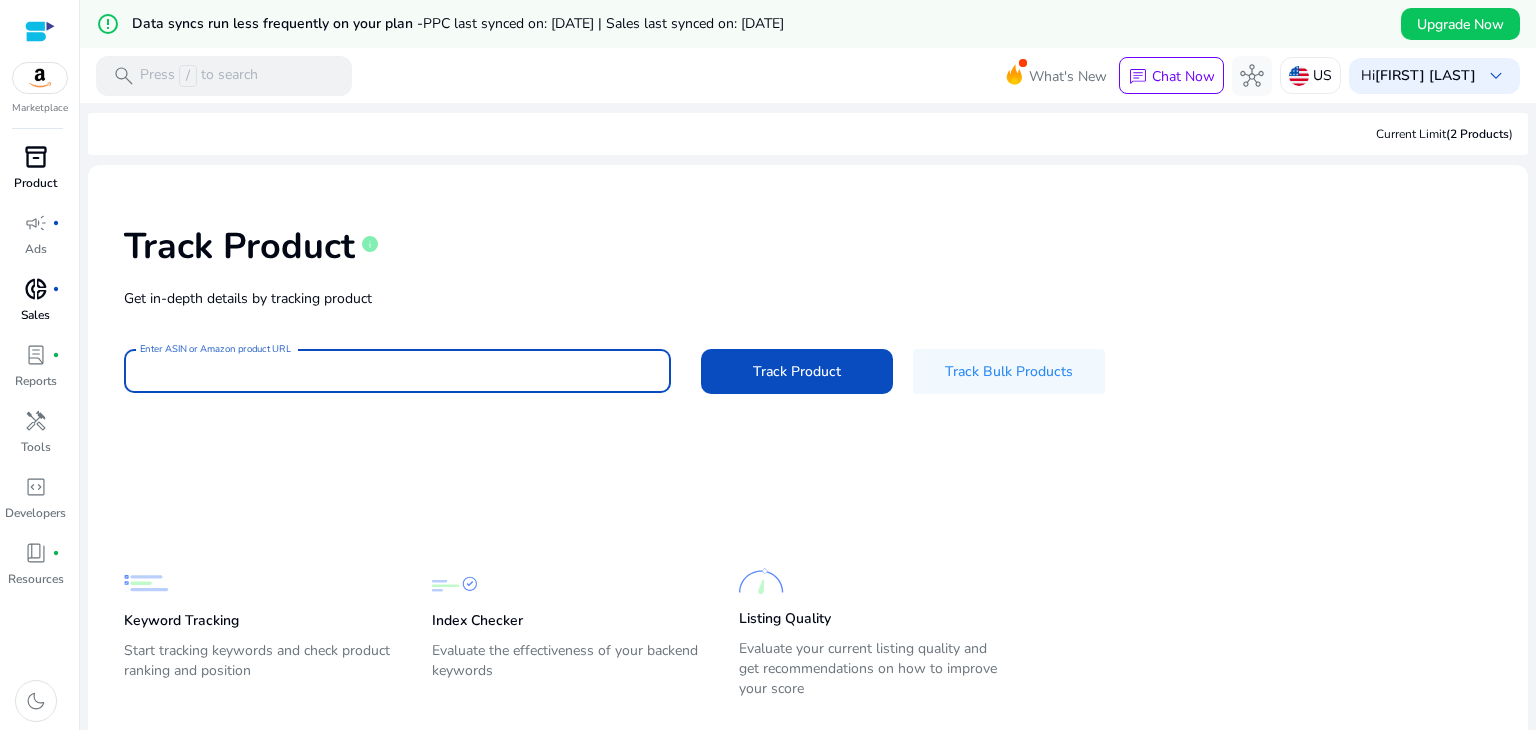 click on "Enter ASIN or Amazon product URL" at bounding box center (397, 371) 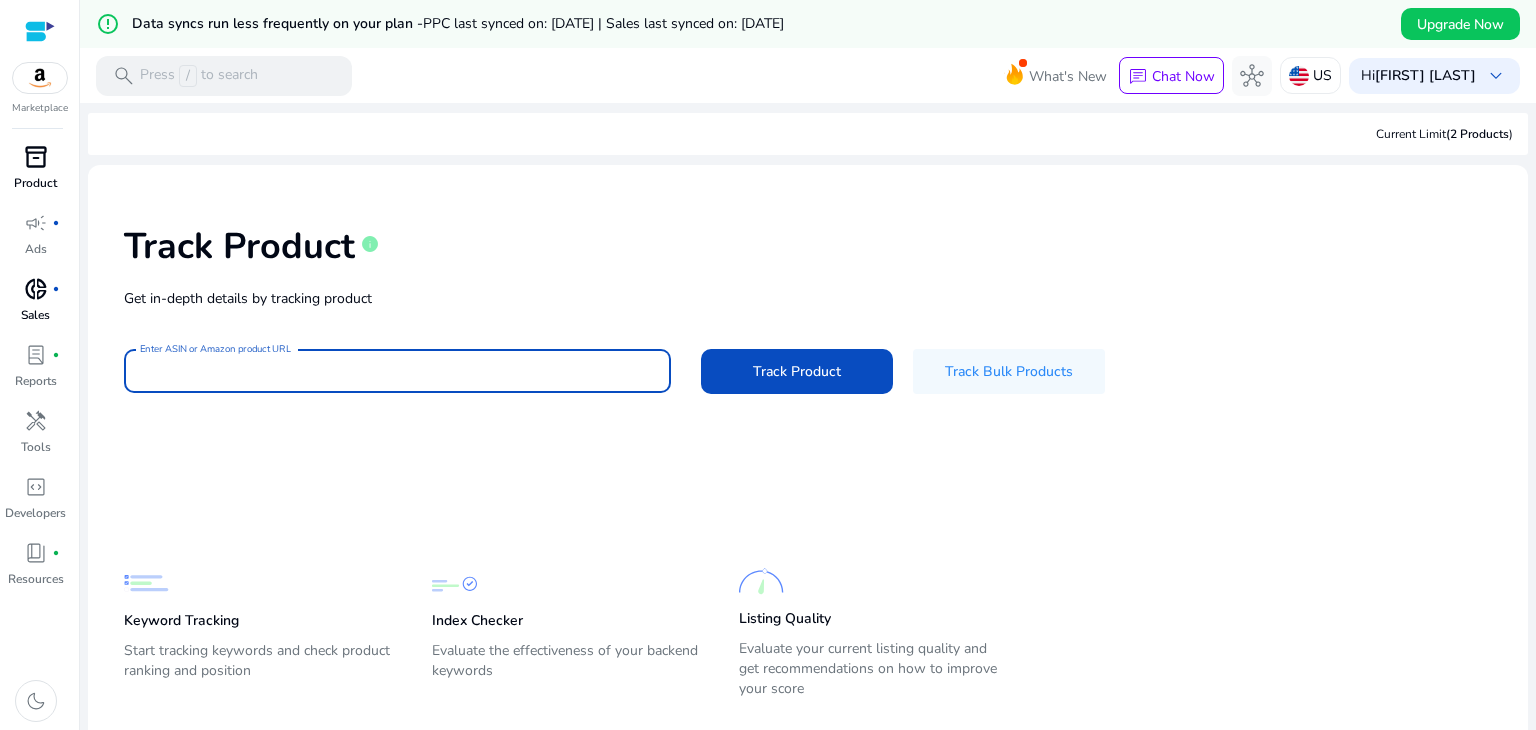 paste on "**********" 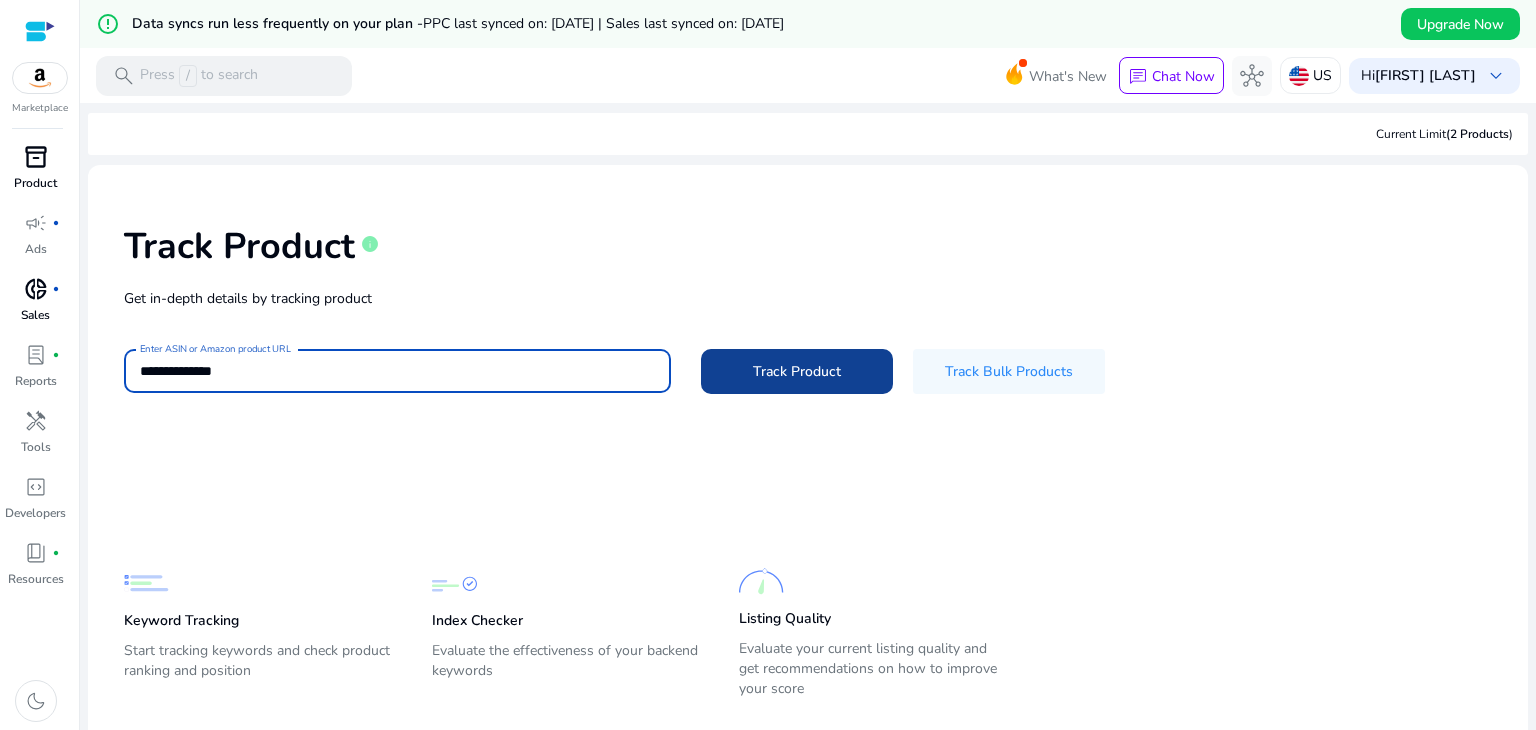 type on "**********" 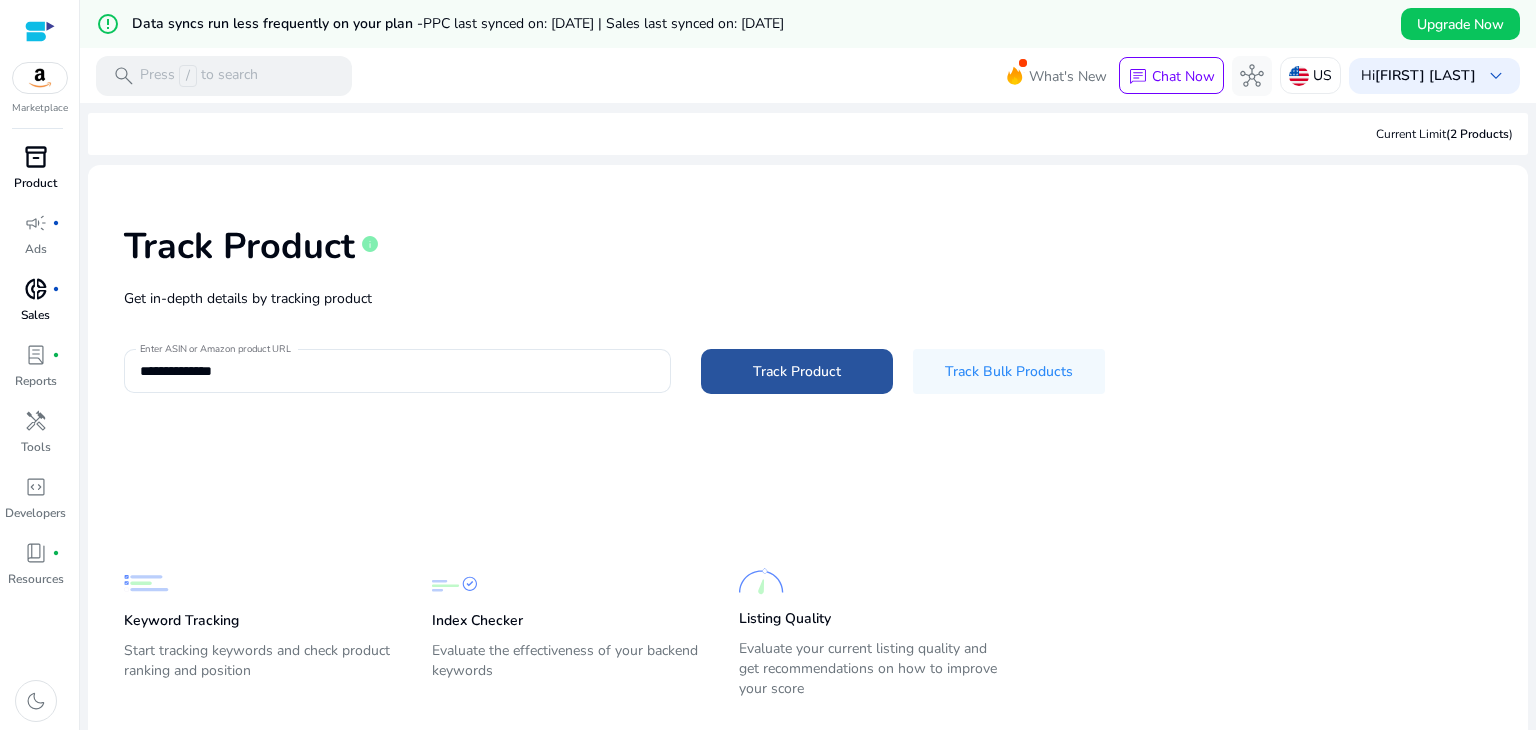 click on "Track Product" 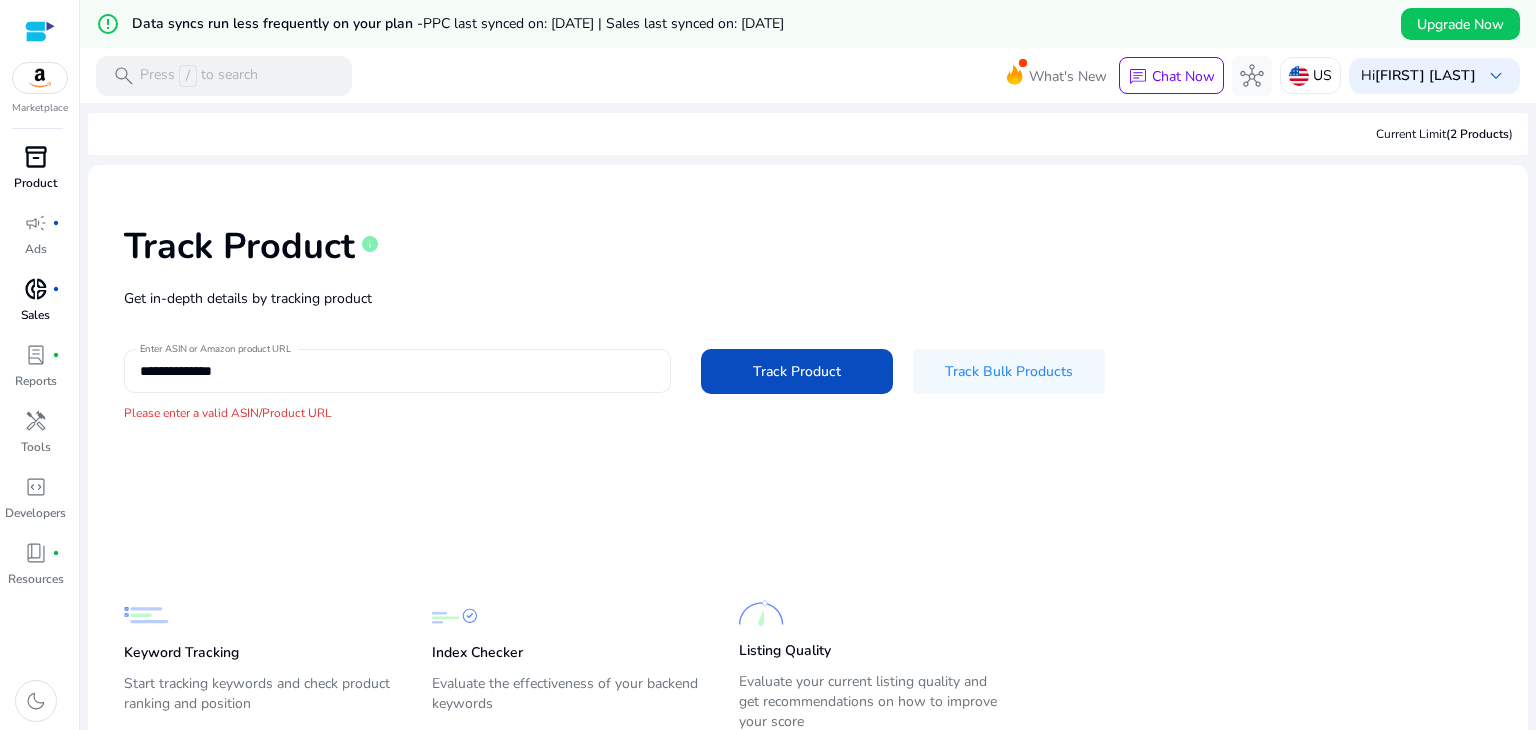 click on "**********" at bounding box center [397, 371] 